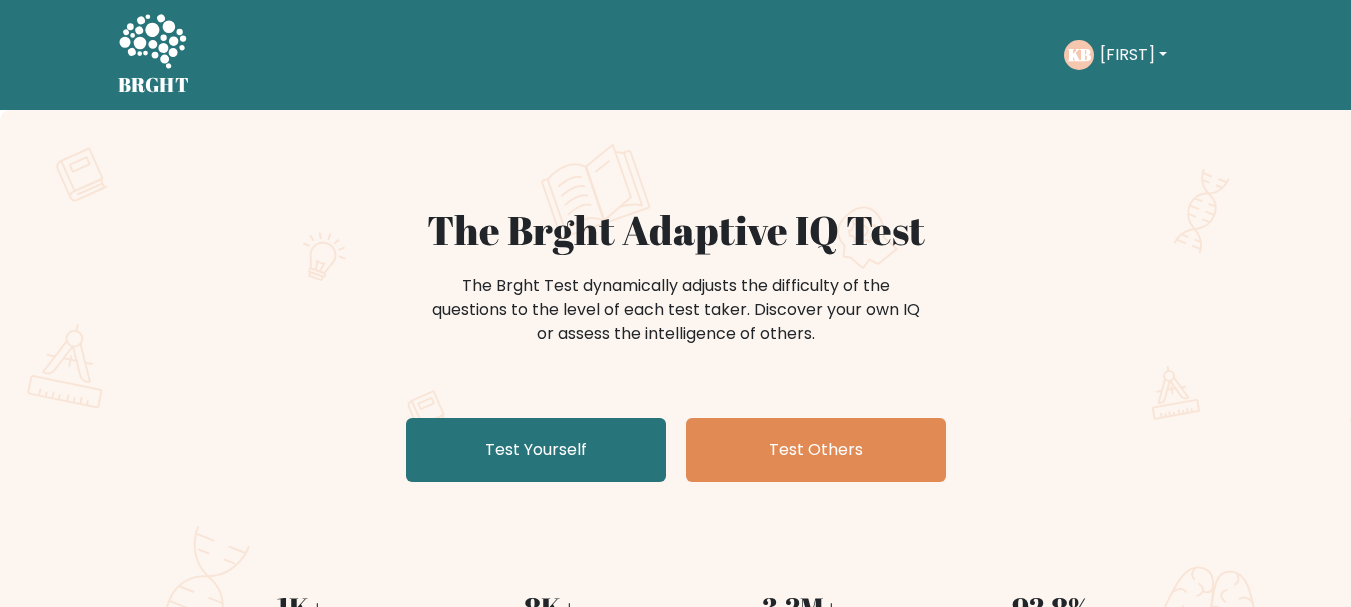 scroll, scrollTop: 1, scrollLeft: 0, axis: vertical 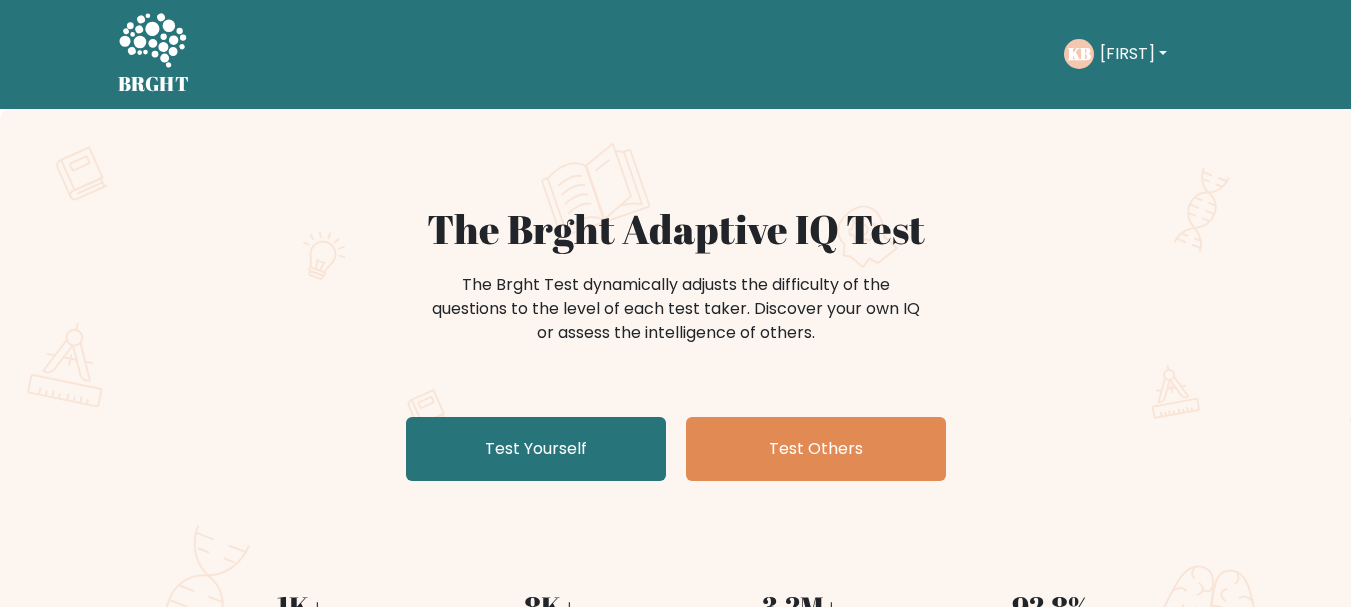 click on "[FIRST]" at bounding box center (1133, 54) 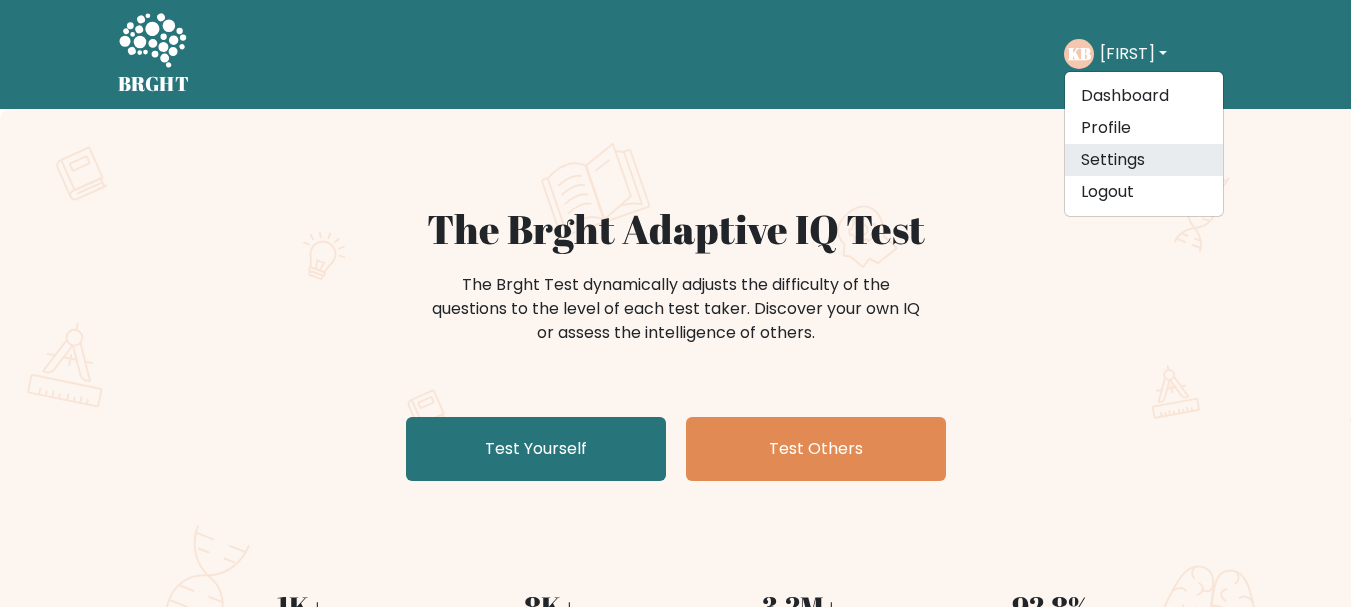 click on "Settings" at bounding box center (1144, 160) 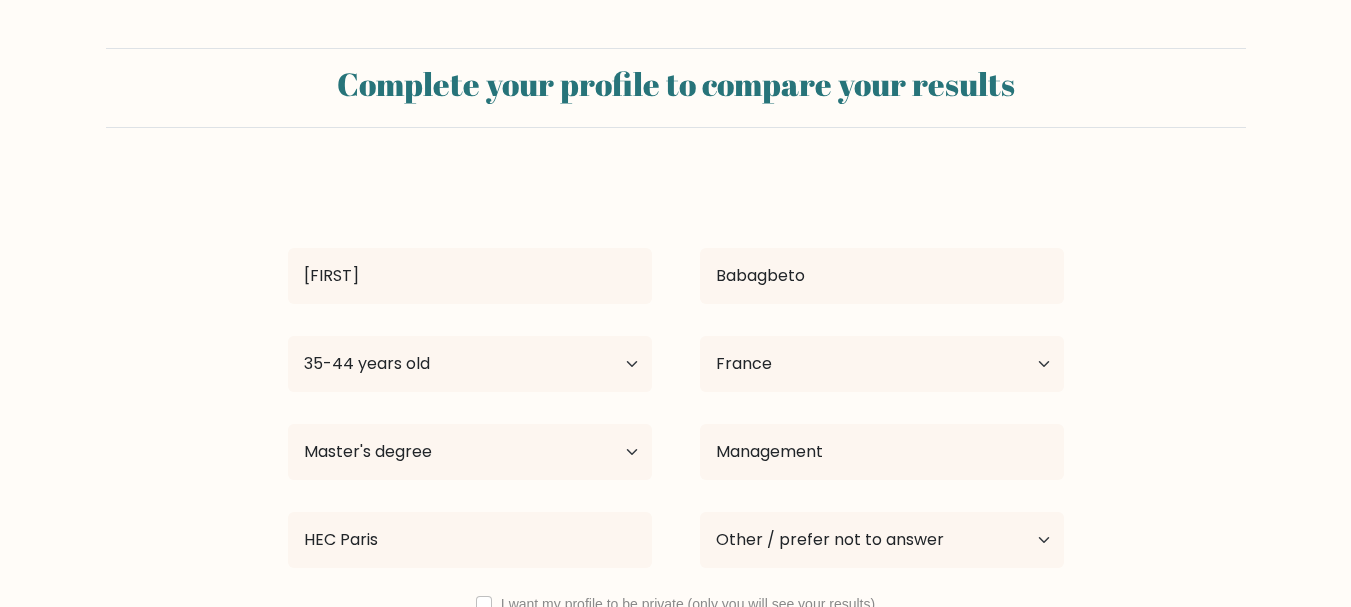 select on "35_44" 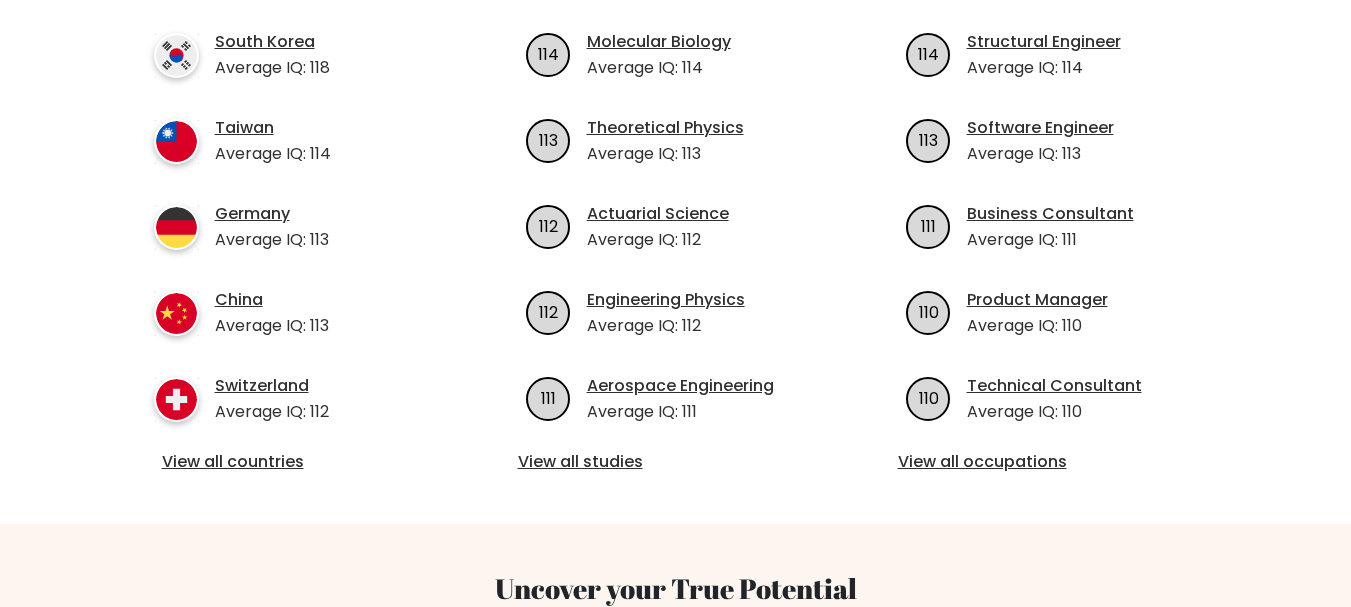 scroll, scrollTop: 735, scrollLeft: 0, axis: vertical 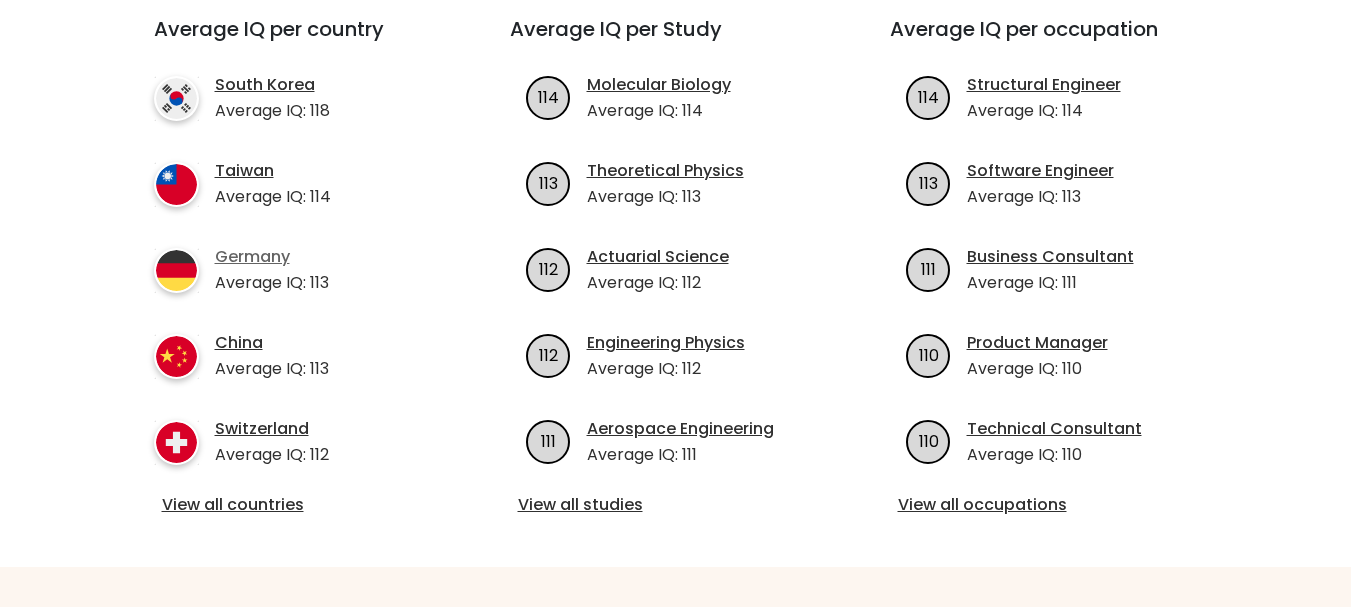 click on "Germany" at bounding box center (272, 257) 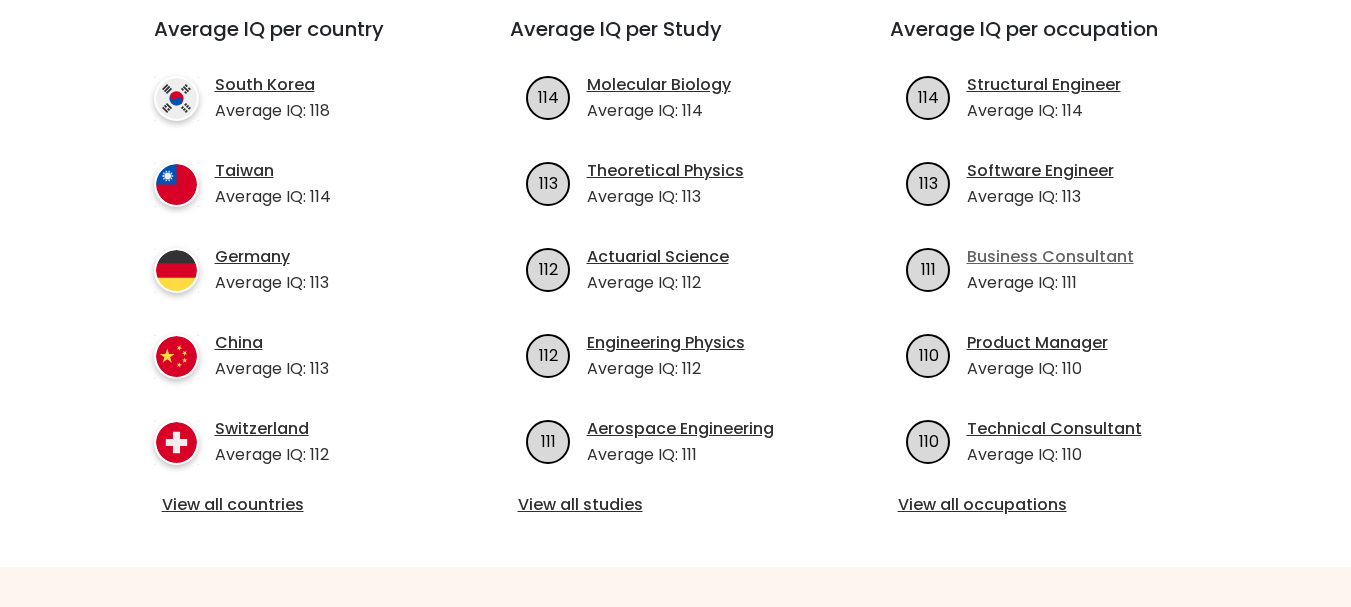 click on "Business Consultant" at bounding box center (1050, 257) 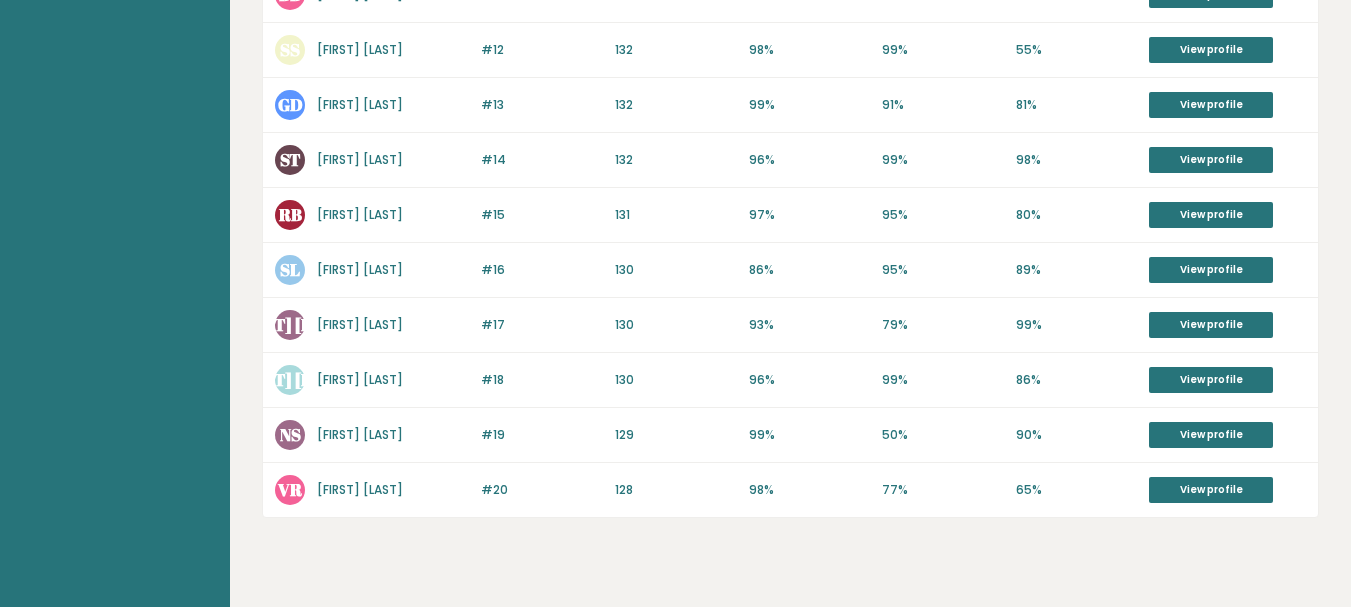 scroll, scrollTop: 1123, scrollLeft: 0, axis: vertical 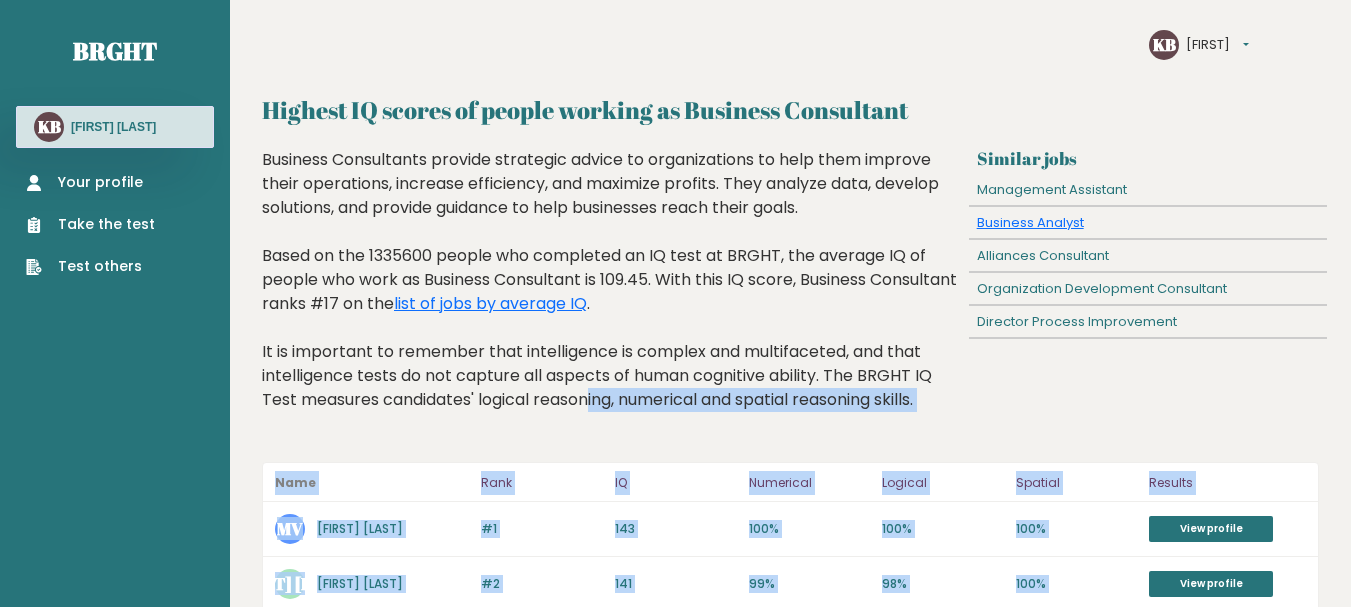 drag, startPoint x: 440, startPoint y: 384, endPoint x: 461, endPoint y: 392, distance: 22.472204 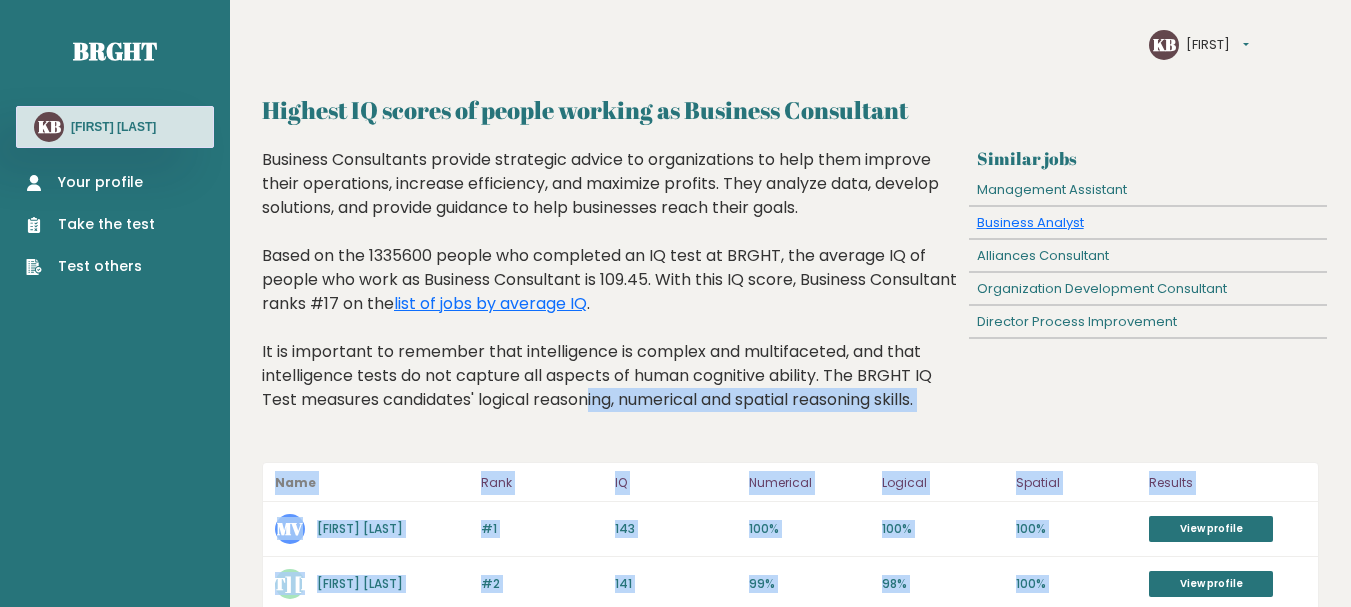 click on "Name" at bounding box center [372, 483] 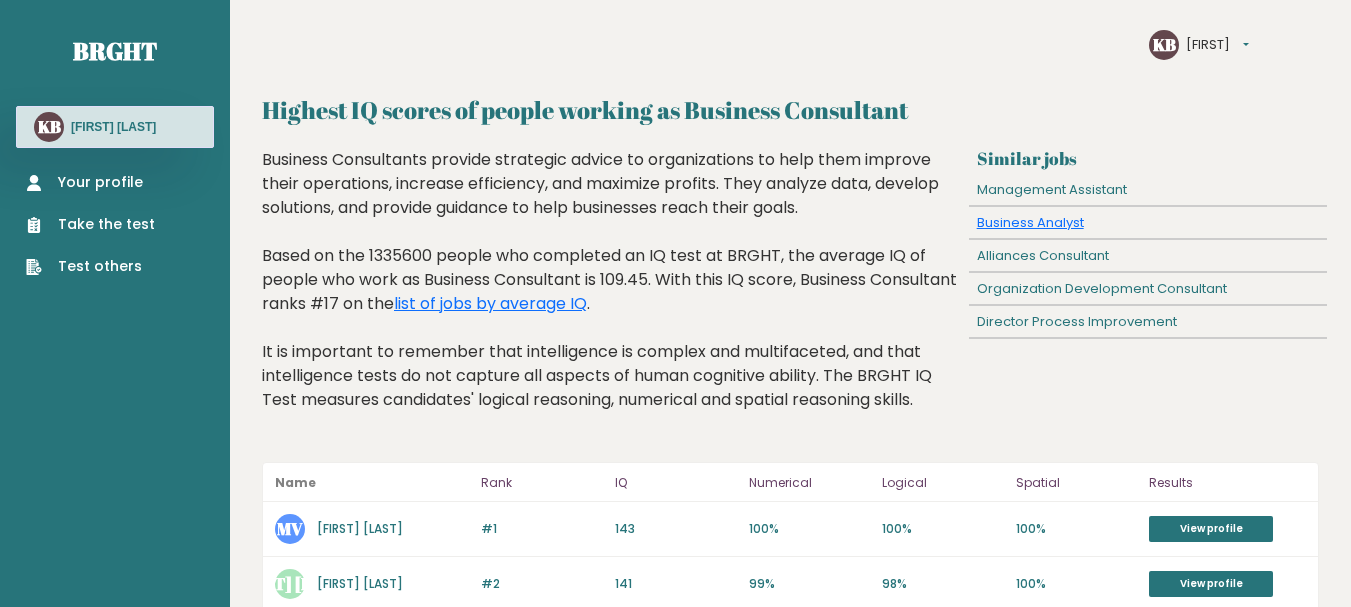 click on "MV
Mischa Van Ek" at bounding box center [372, 529] 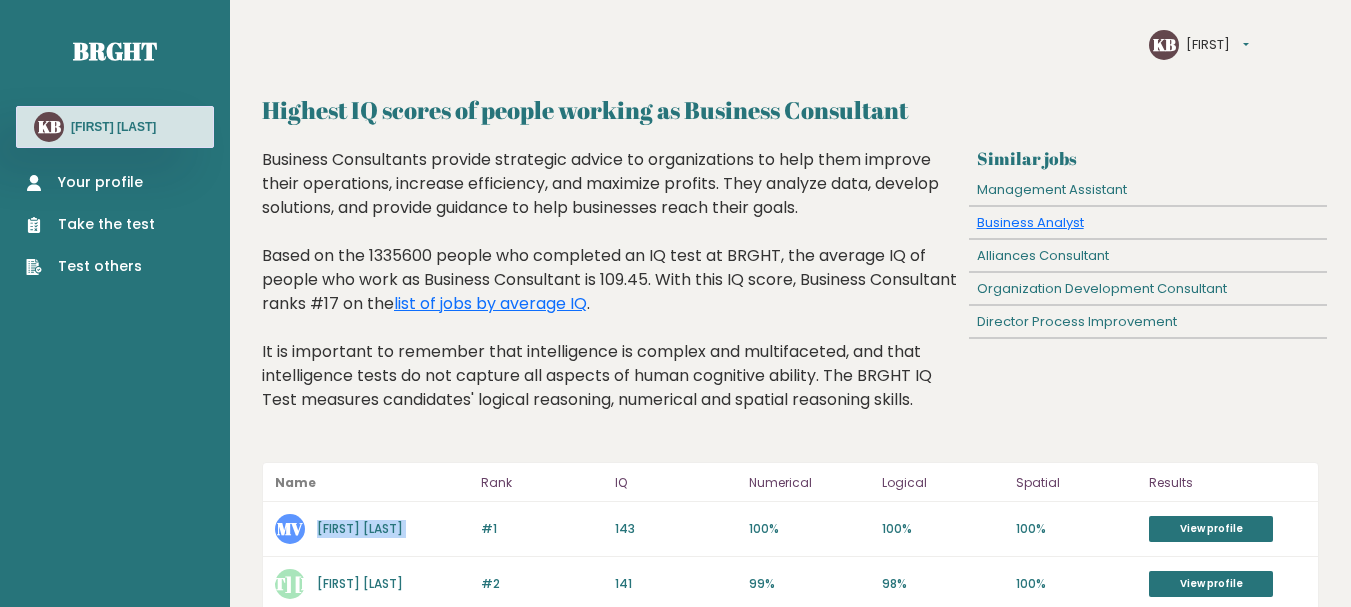 click on "MV
Mischa Van Ek" at bounding box center (372, 529) 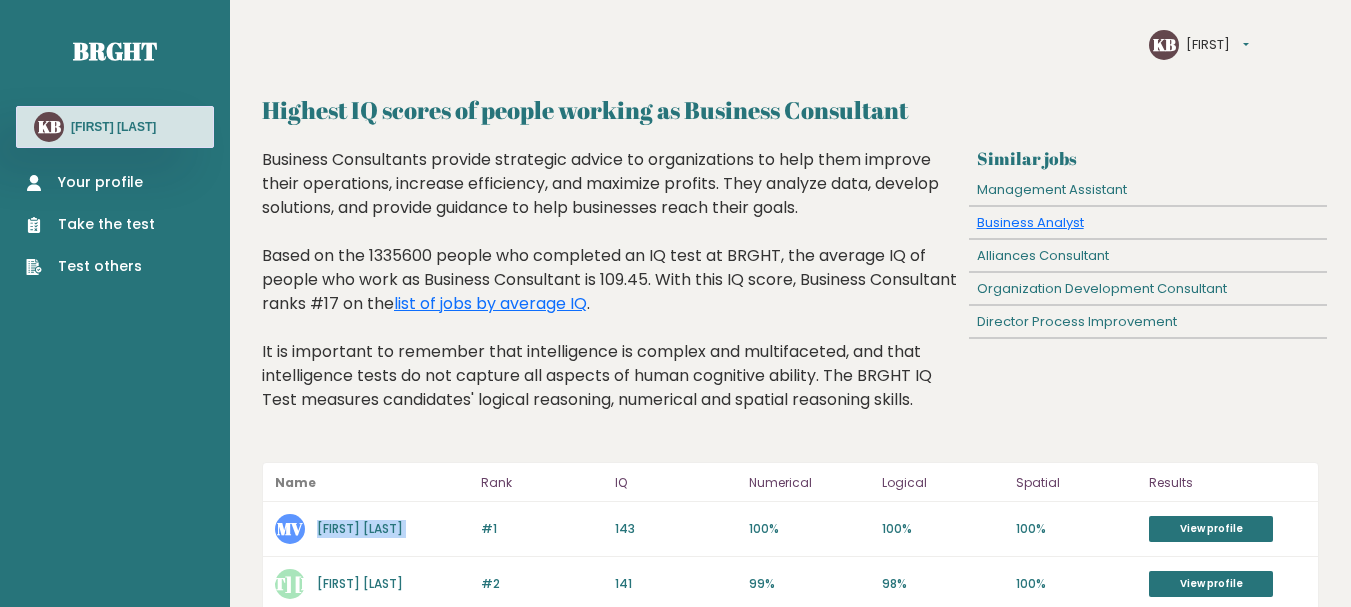 click on "MV
Mischa Van Ek" at bounding box center (372, 529) 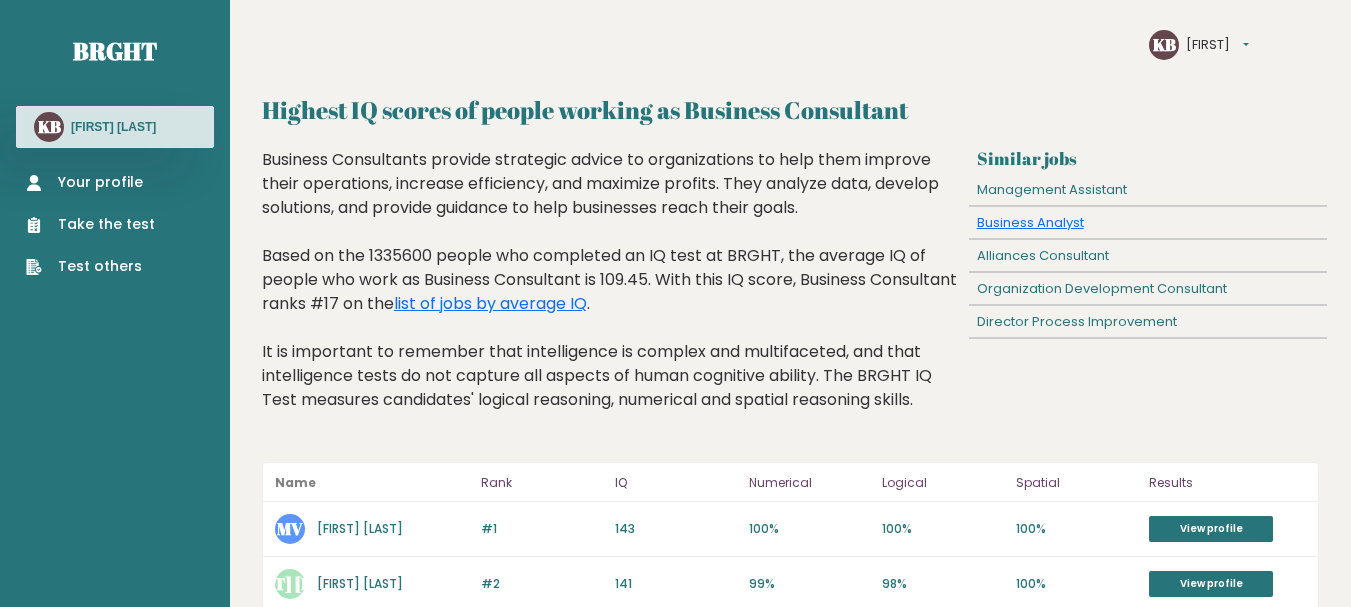 click on "[NAME]" at bounding box center [360, 528] 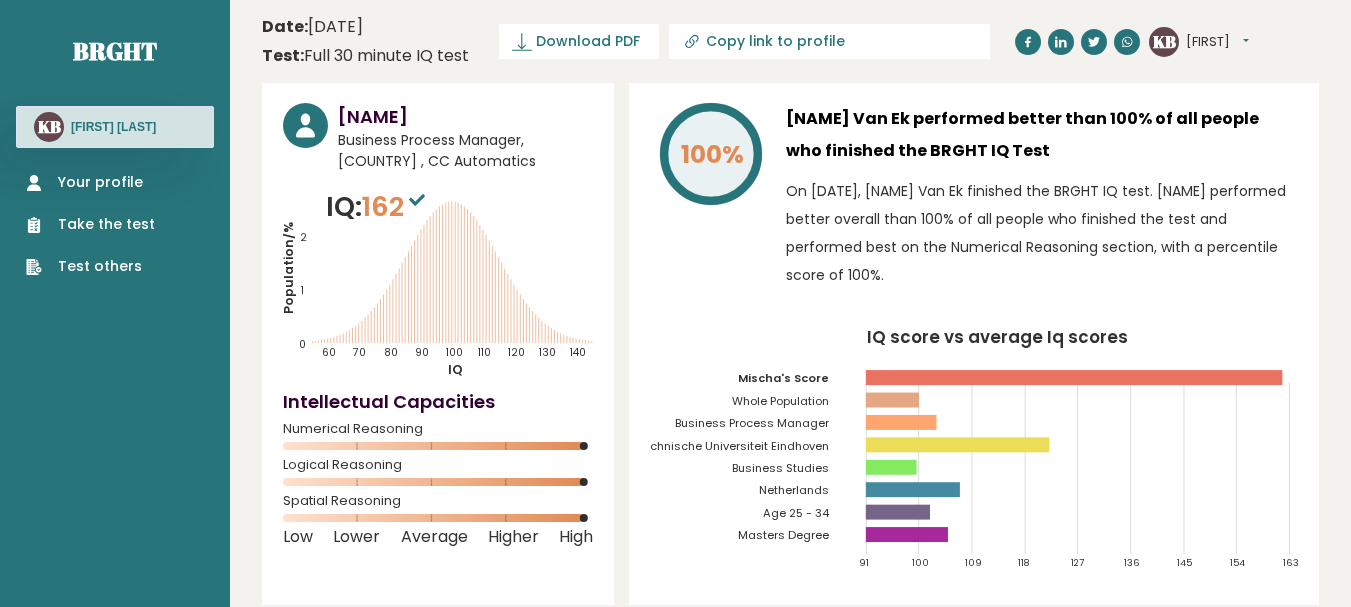 scroll, scrollTop: 5084, scrollLeft: 0, axis: vertical 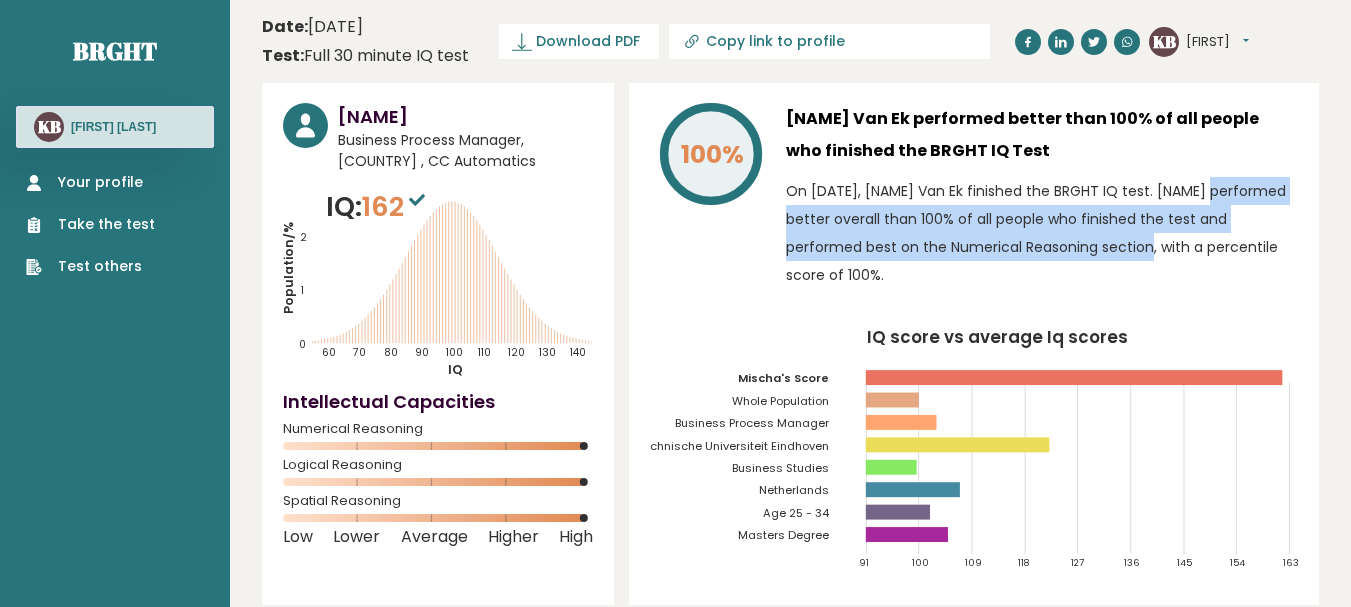 click on "On April 16, 2025, Mischa
Van Ek finished the BRGHT IQ test. Mischa performed better overall than
100% of all people who finished the test and
performed best on the
Numerical Reasoning section, with
a percentile score of 100%." at bounding box center [1042, 233] 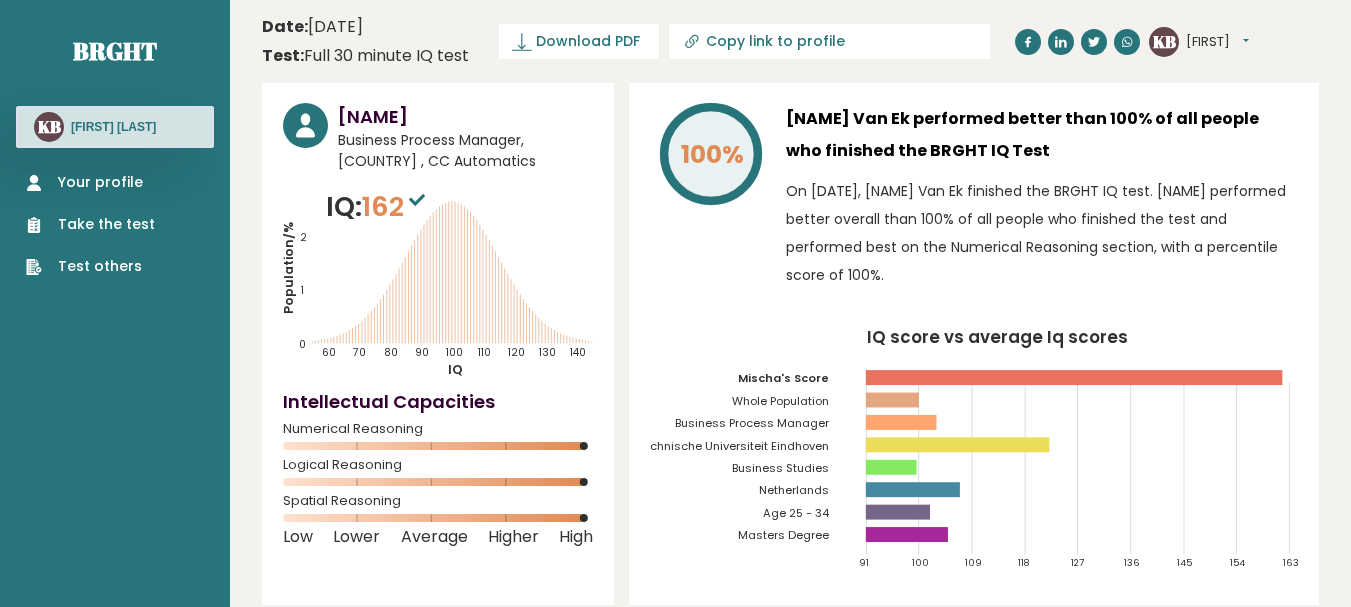 click on "[FIRST]" at bounding box center [1217, 42] 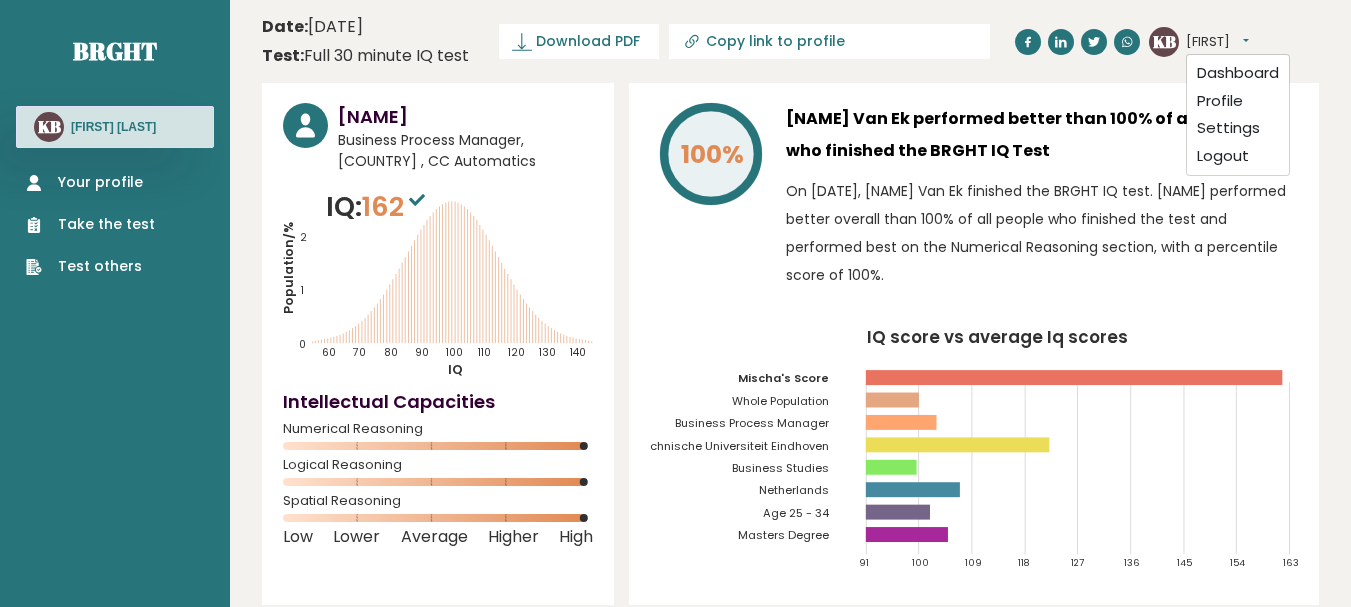 click on "Mischa Van Ek performed better than
100% of all
people who finished the BRGHT IQ Test
On April 16, 2025, Mischa
Van Ek finished the BRGHT IQ test. Mischa performed better overall than
100% of all people who finished the test and
performed best on the
Numerical Reasoning section, with
a percentile score of 100%." at bounding box center [1042, 201] 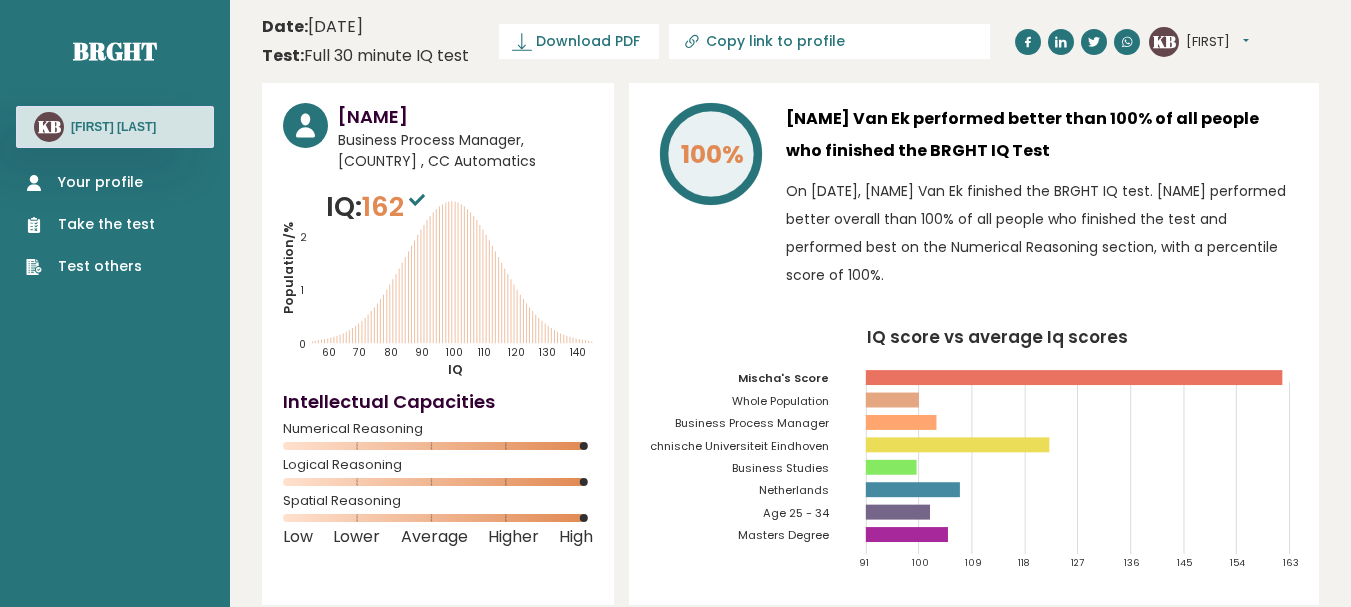click on "[FIRST]" at bounding box center [1217, 42] 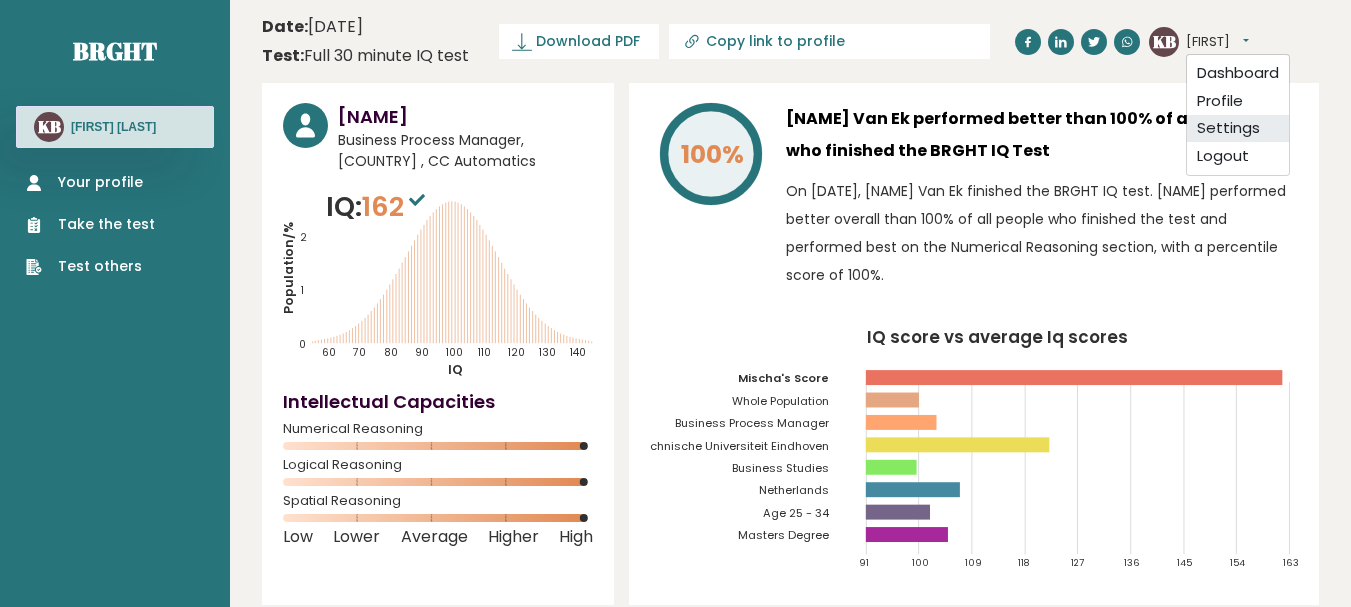 click on "Settings" at bounding box center [1238, 129] 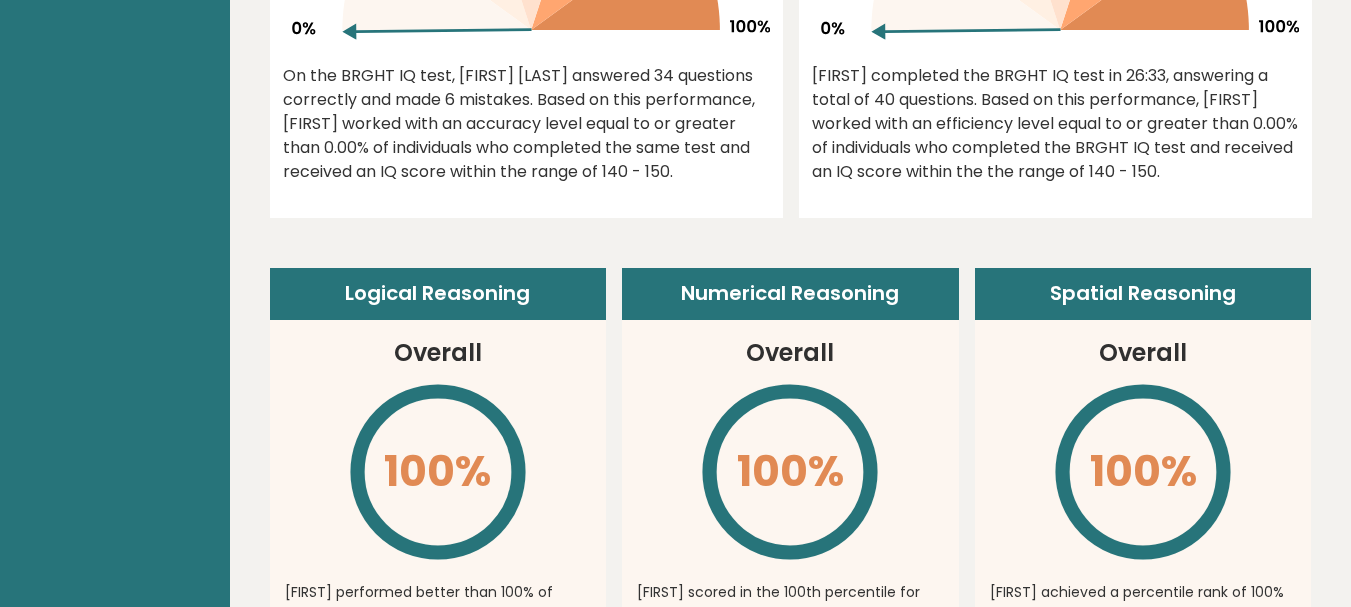 scroll, scrollTop: 0, scrollLeft: 0, axis: both 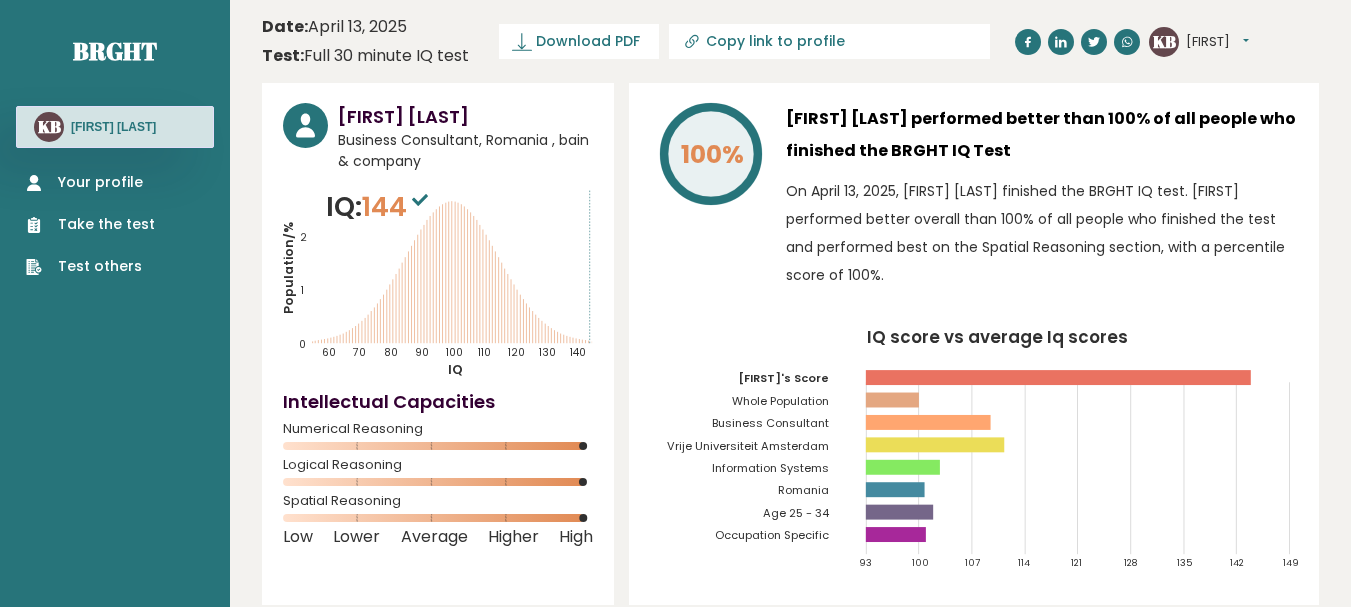 click on "[NAME]" at bounding box center (465, 116) 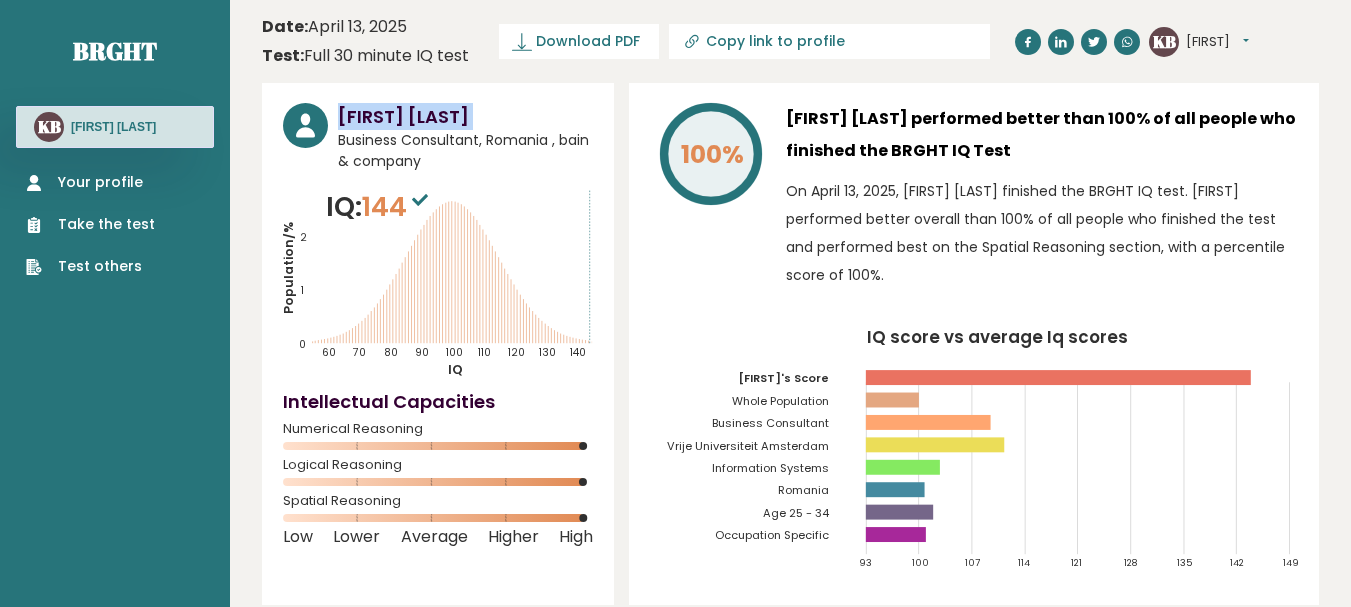 click on "[NAME]" at bounding box center [465, 116] 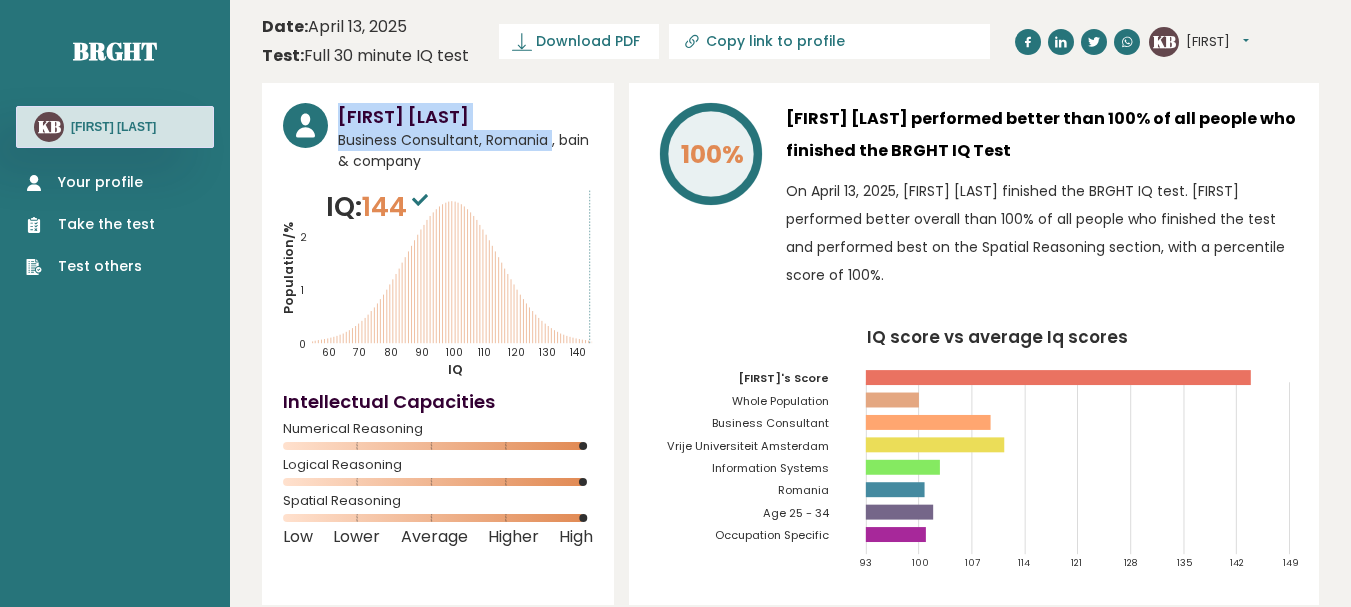 drag, startPoint x: 550, startPoint y: 138, endPoint x: 340, endPoint y: 113, distance: 211.48286 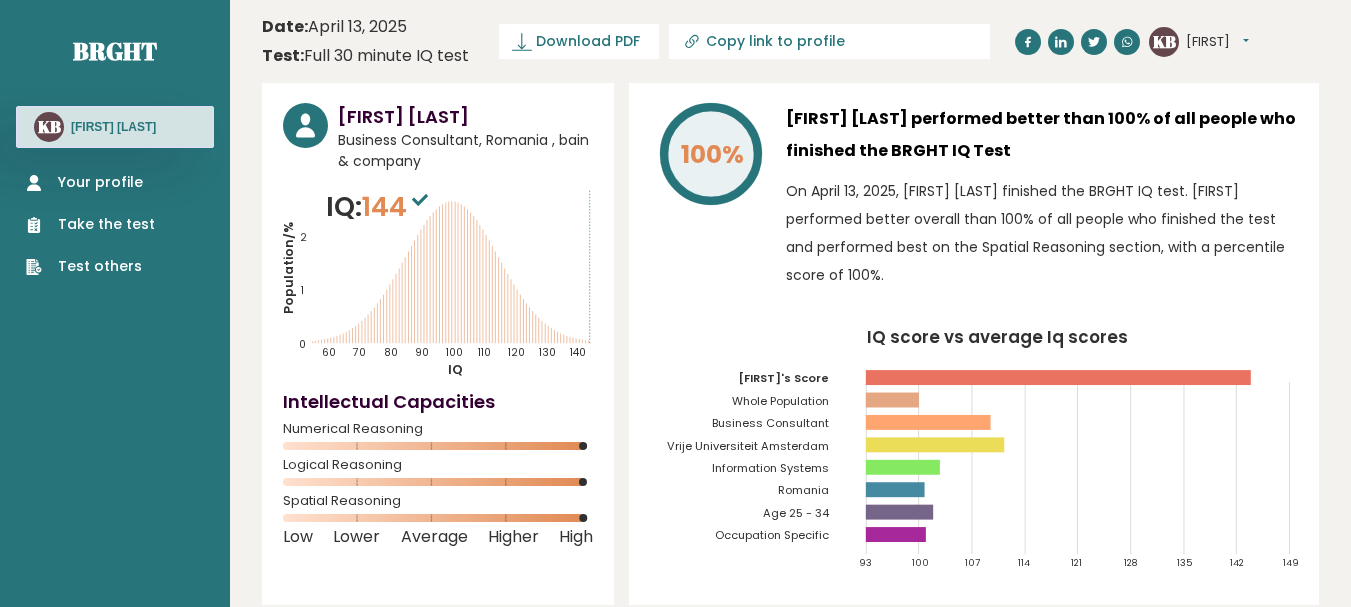 click on "On April 13, 2025, Mischa
Van Ek finished the BRGHT IQ test. Mischa performed better overall than
100% of all people who finished the test and
performed best on the
Spatial Reasoning section, with
a percentile score of 100%." at bounding box center (1042, 233) 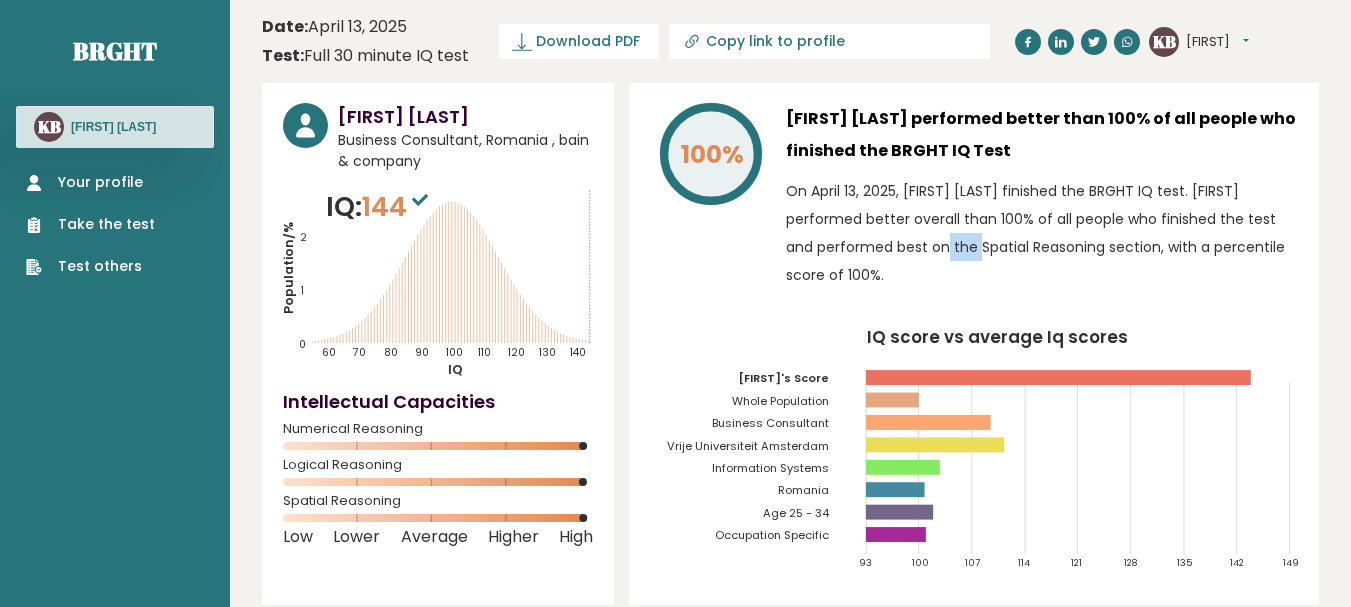 drag, startPoint x: 910, startPoint y: 242, endPoint x: 969, endPoint y: 223, distance: 61.983868 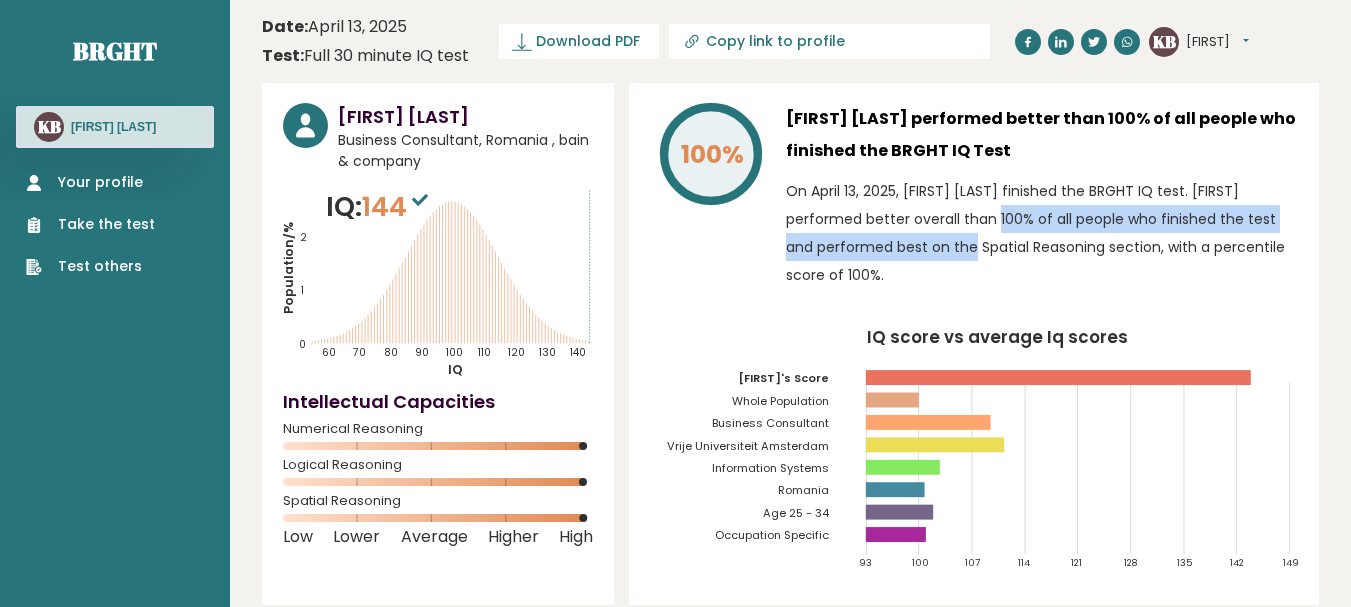click on "On April 13, 2025, Mischa
Van Ek finished the BRGHT IQ test. Mischa performed better overall than
100% of all people who finished the test and
performed best on the
Spatial Reasoning section, with
a percentile score of 100%." at bounding box center (1042, 233) 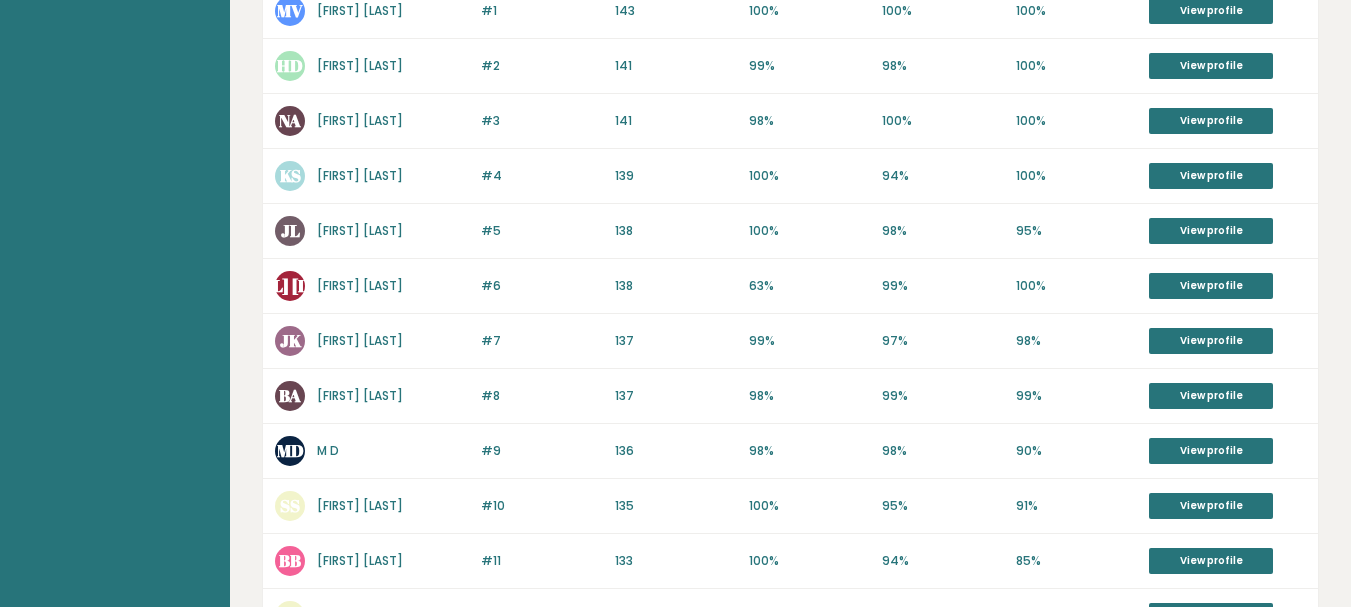 scroll, scrollTop: 518, scrollLeft: 0, axis: vertical 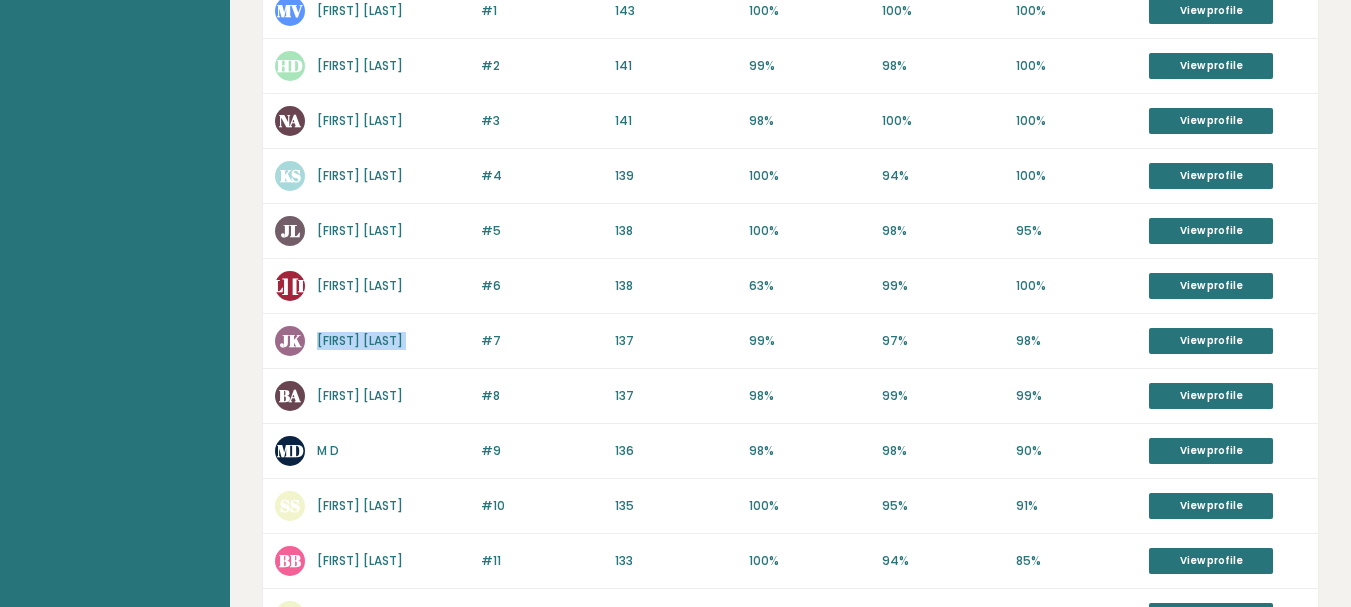 click on "JK
James Koo" at bounding box center [372, 341] 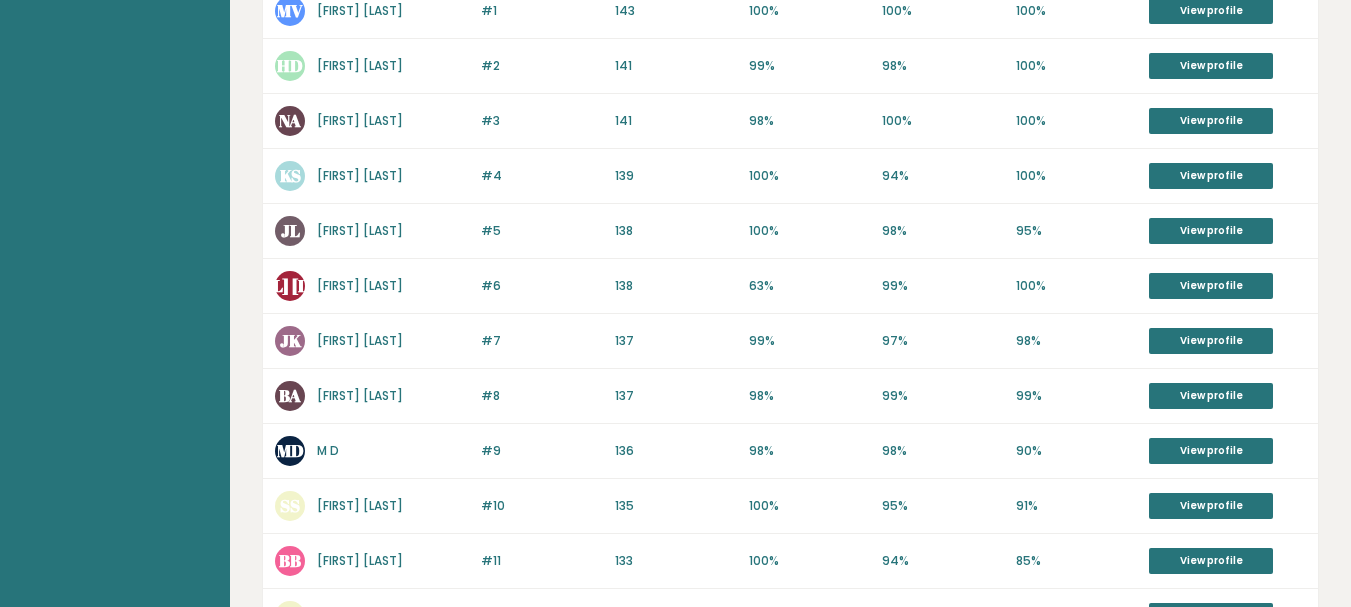 click on "#7
JK
James Koo
138
#7
137
99%
97%
98%
View profile" at bounding box center [790, 341] 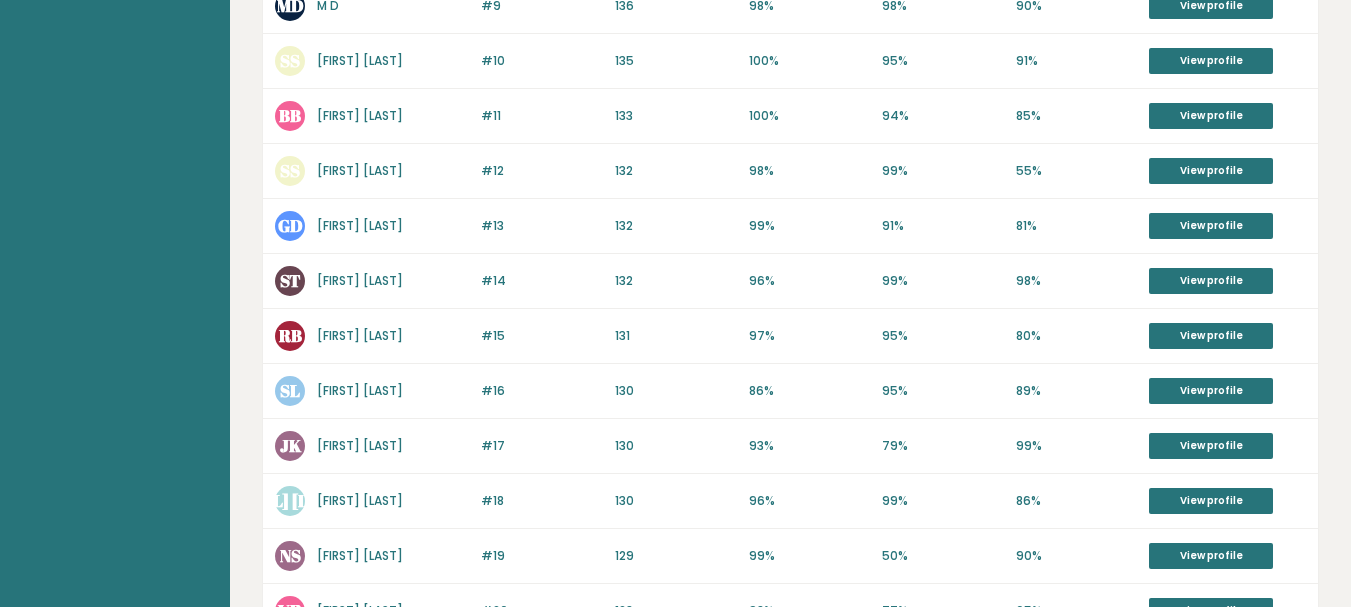 scroll, scrollTop: 975, scrollLeft: 0, axis: vertical 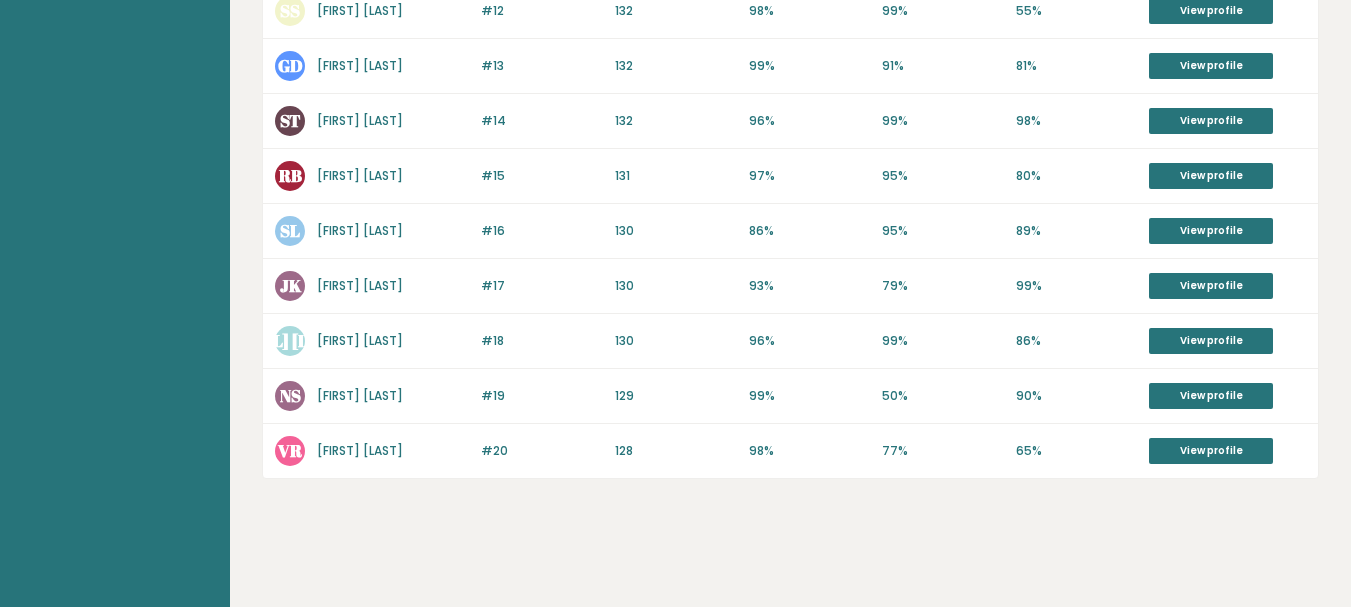 drag, startPoint x: 511, startPoint y: 396, endPoint x: 548, endPoint y: 241, distance: 159.35495 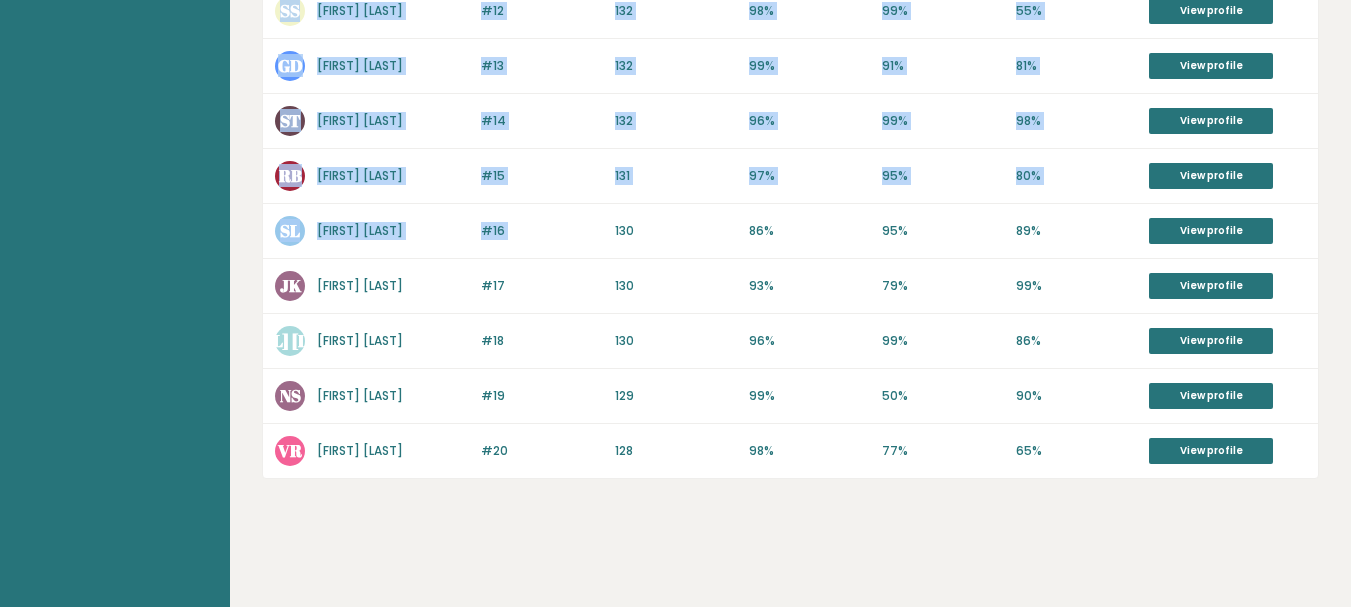 scroll, scrollTop: 0, scrollLeft: 0, axis: both 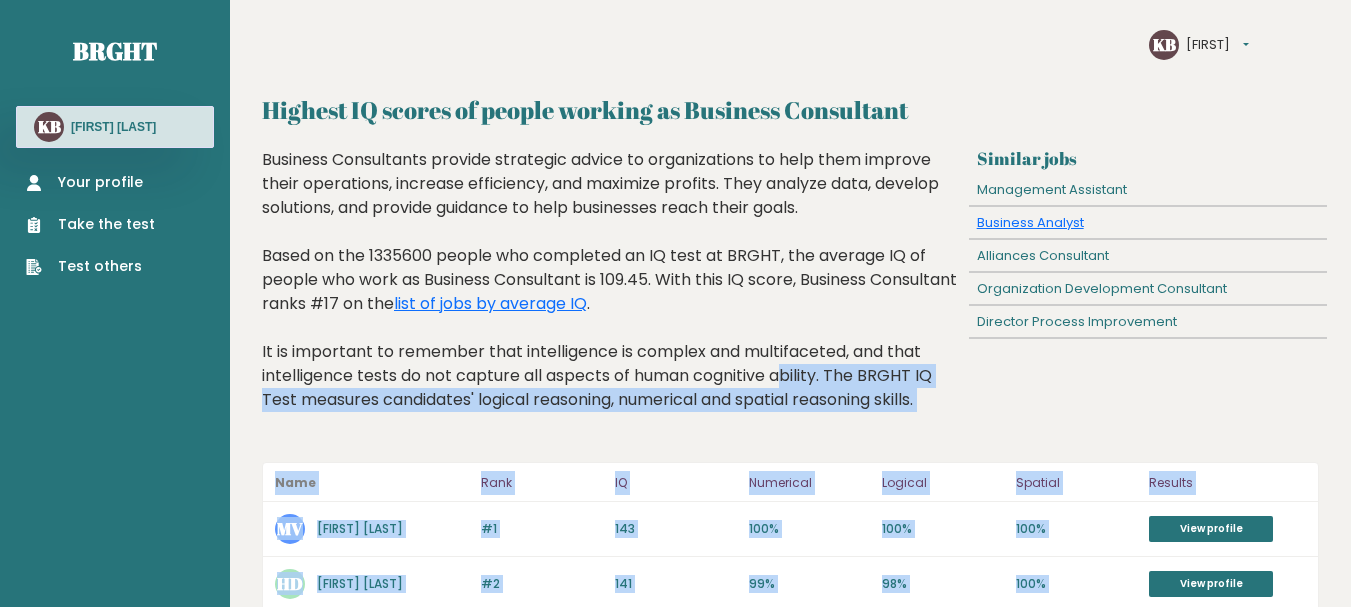 drag, startPoint x: 548, startPoint y: 241, endPoint x: 630, endPoint y: 386, distance: 166.5803 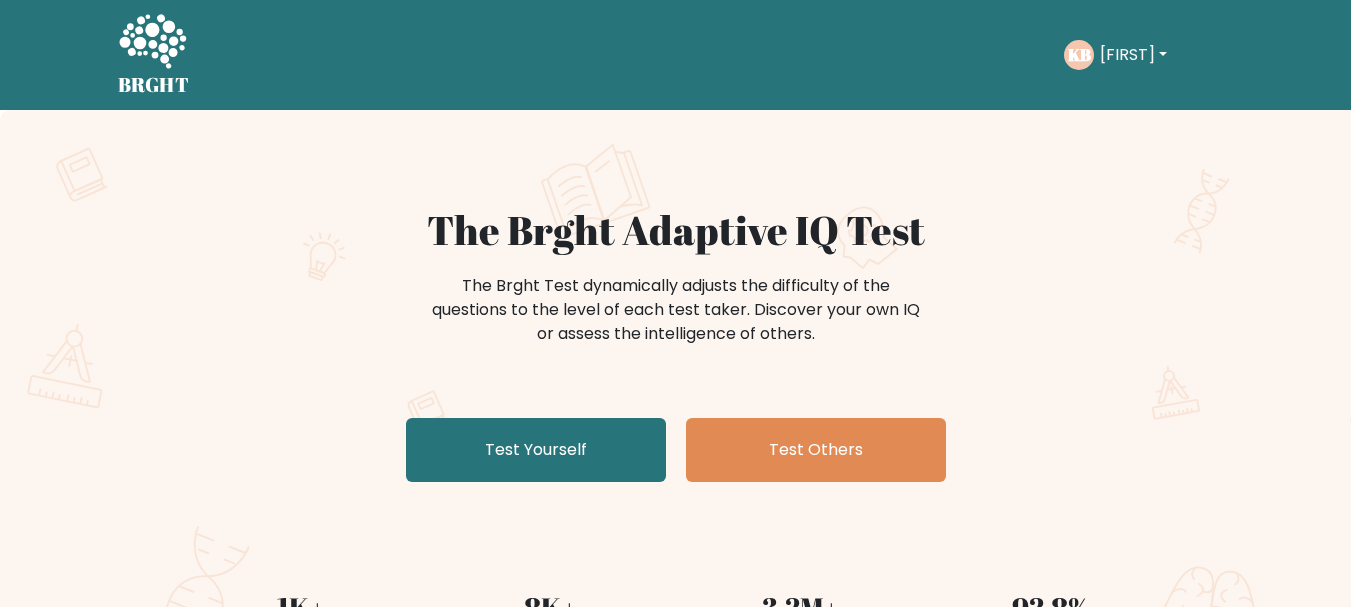scroll, scrollTop: 747, scrollLeft: 0, axis: vertical 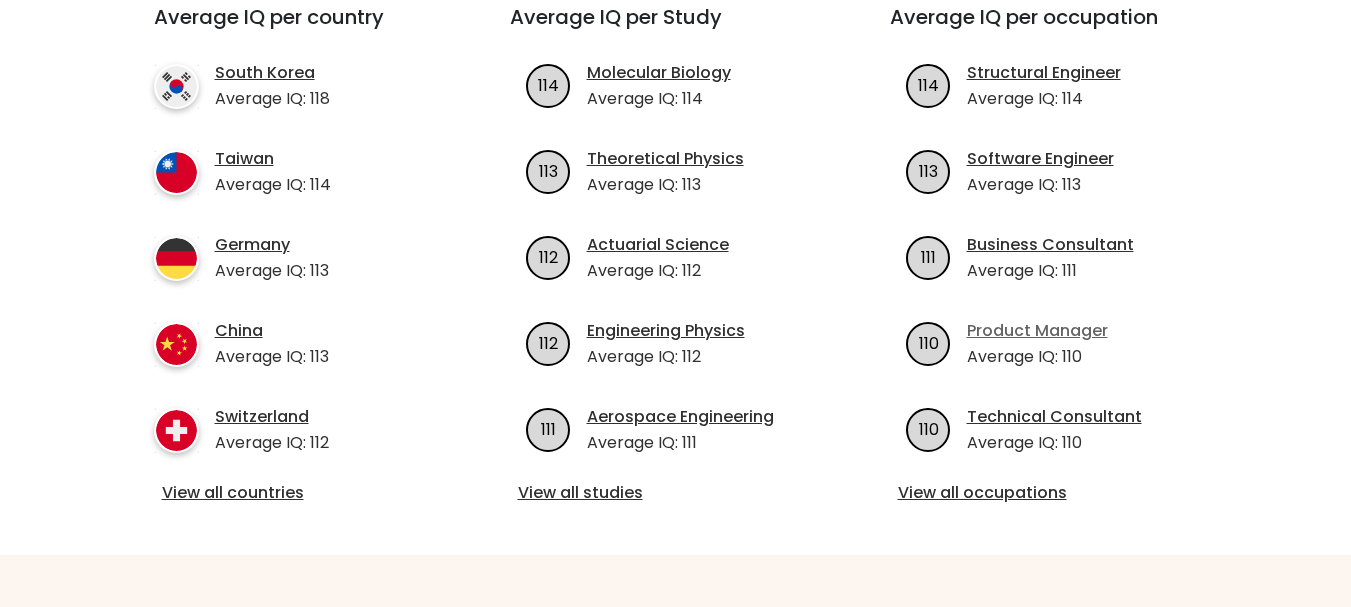 click on "Product Manager" at bounding box center [1037, 331] 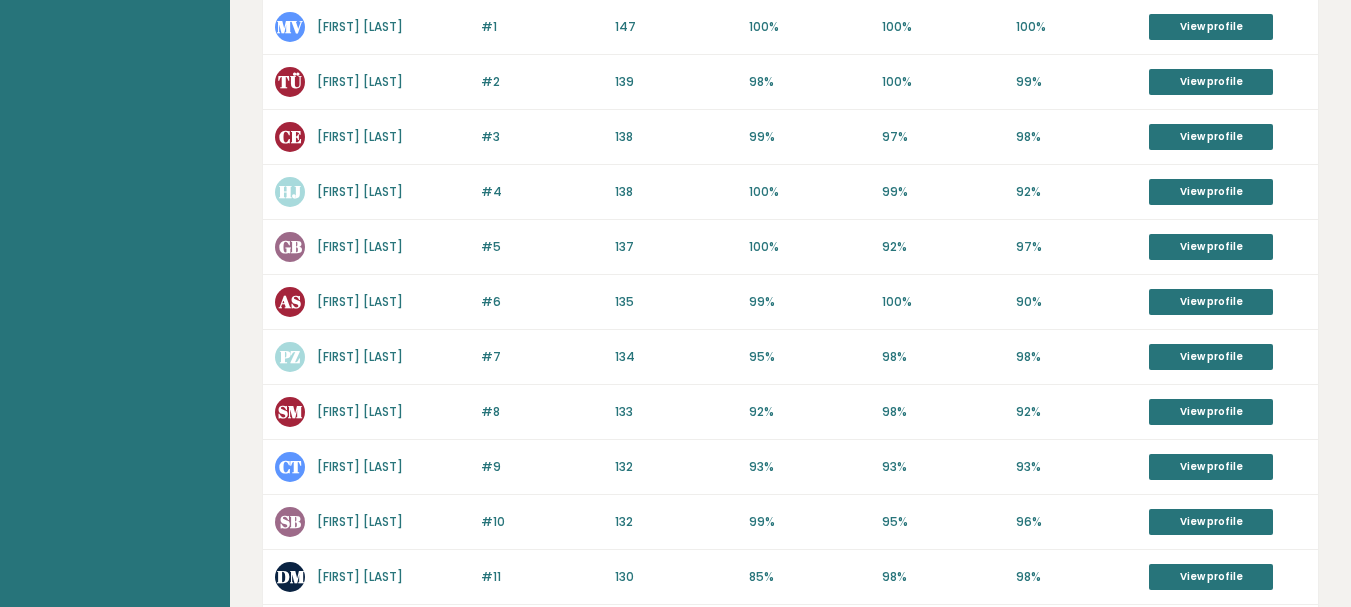click on "[FIRST] [LAST]" at bounding box center (675, 366) 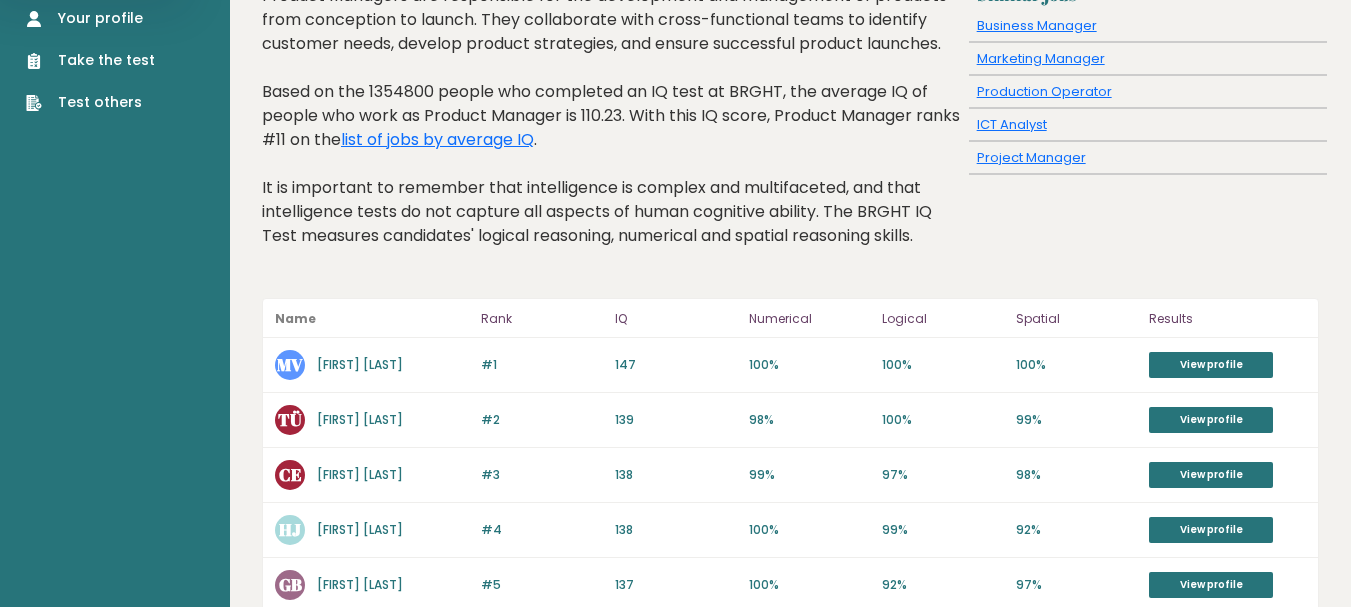 click on "[FIRST] [LAST]" at bounding box center (360, 364) 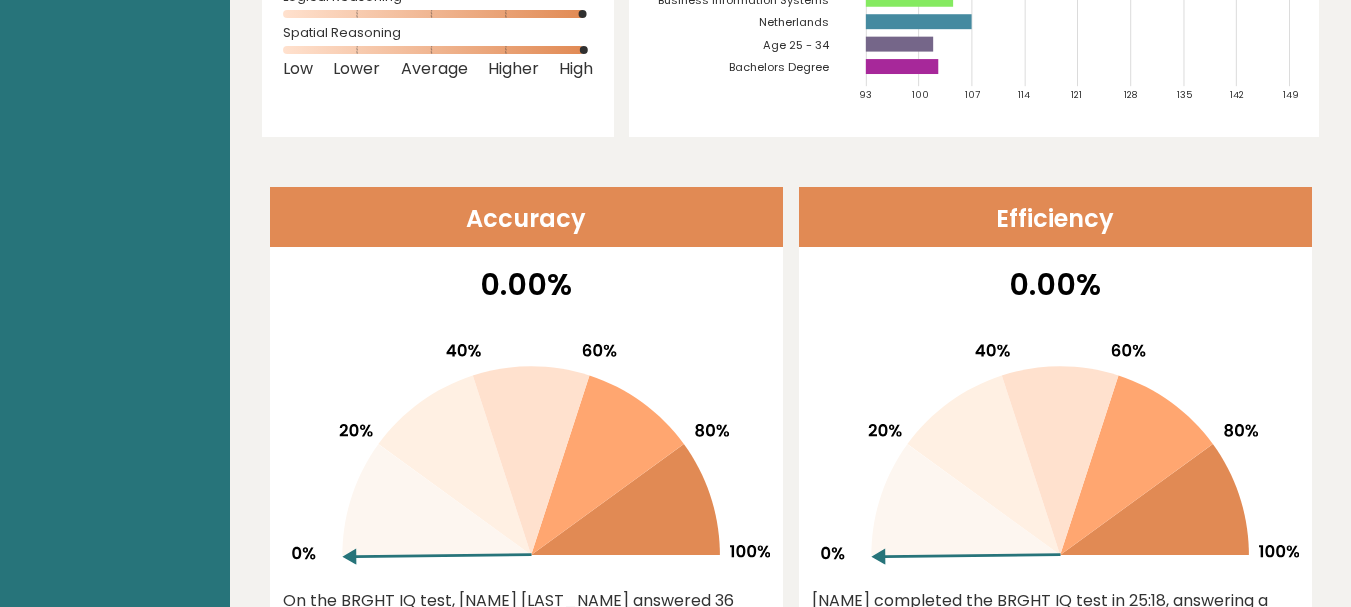 scroll, scrollTop: 0, scrollLeft: 0, axis: both 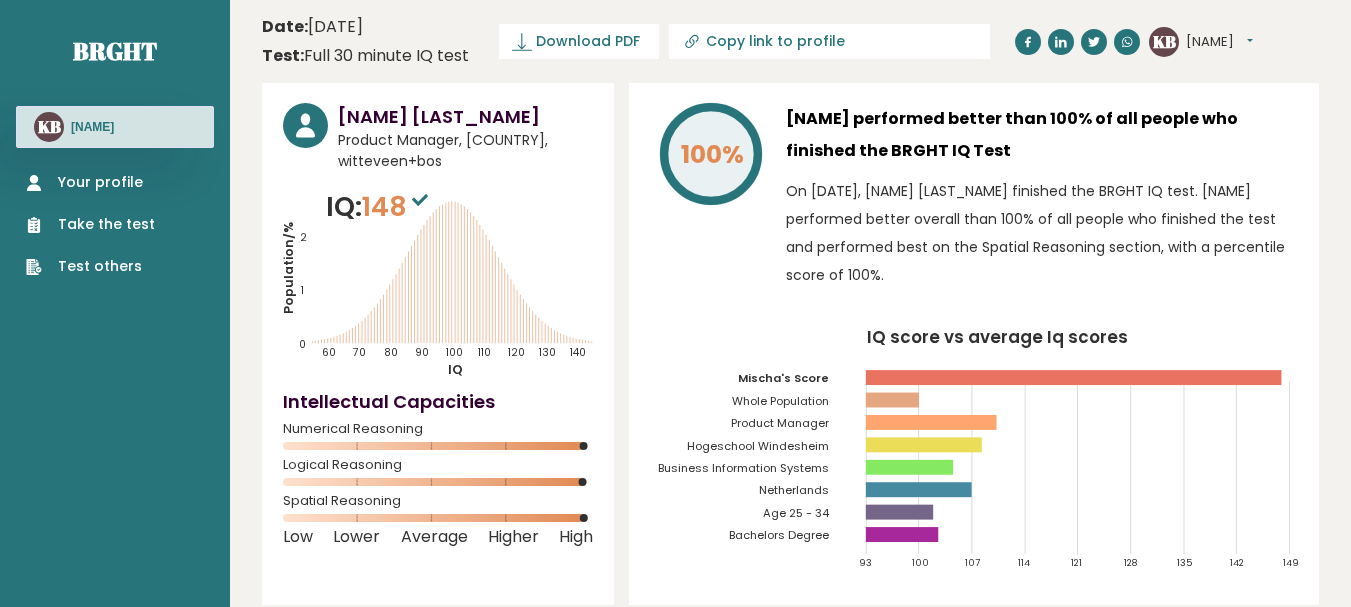 drag, startPoint x: 909, startPoint y: 294, endPoint x: 984, endPoint y: 253, distance: 85.47514 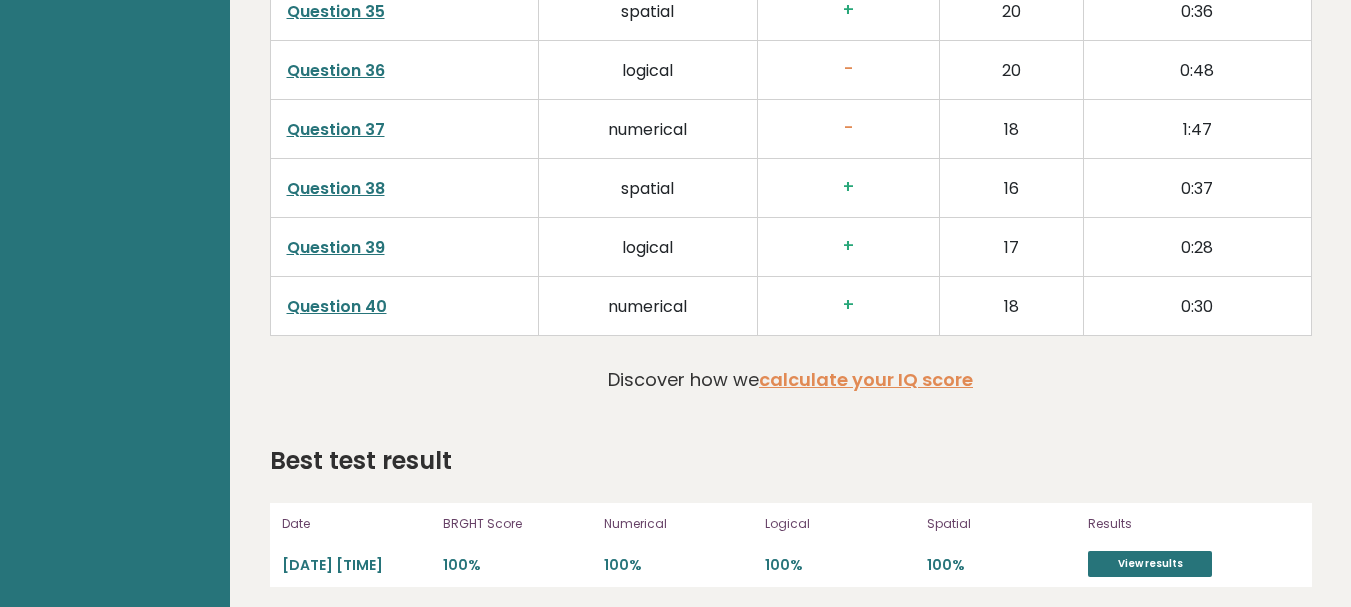 scroll, scrollTop: 5084, scrollLeft: 0, axis: vertical 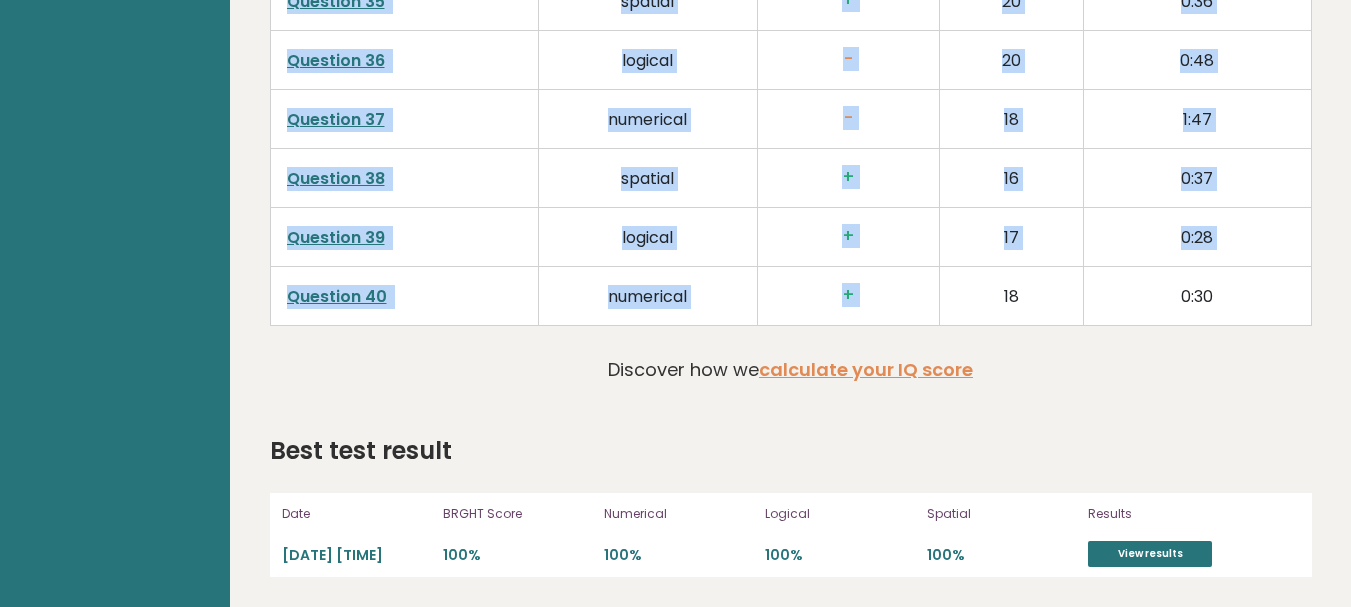 drag, startPoint x: 952, startPoint y: 281, endPoint x: 810, endPoint y: 285, distance: 142.05632 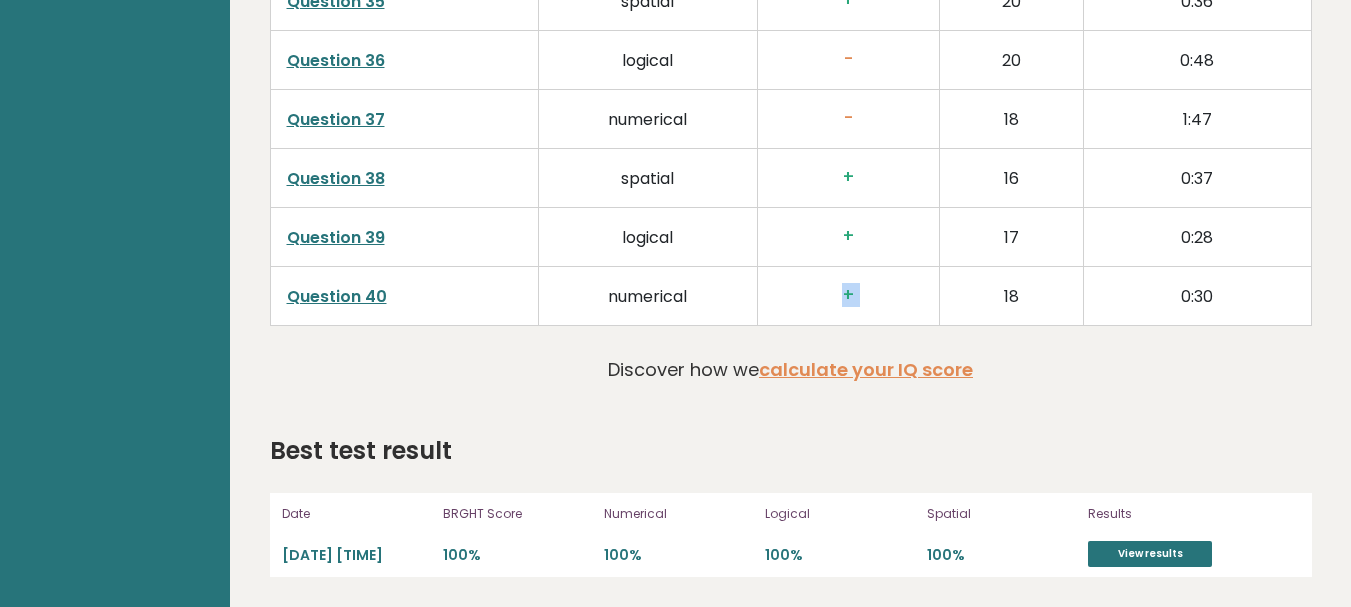 click on "+" at bounding box center [848, 295] 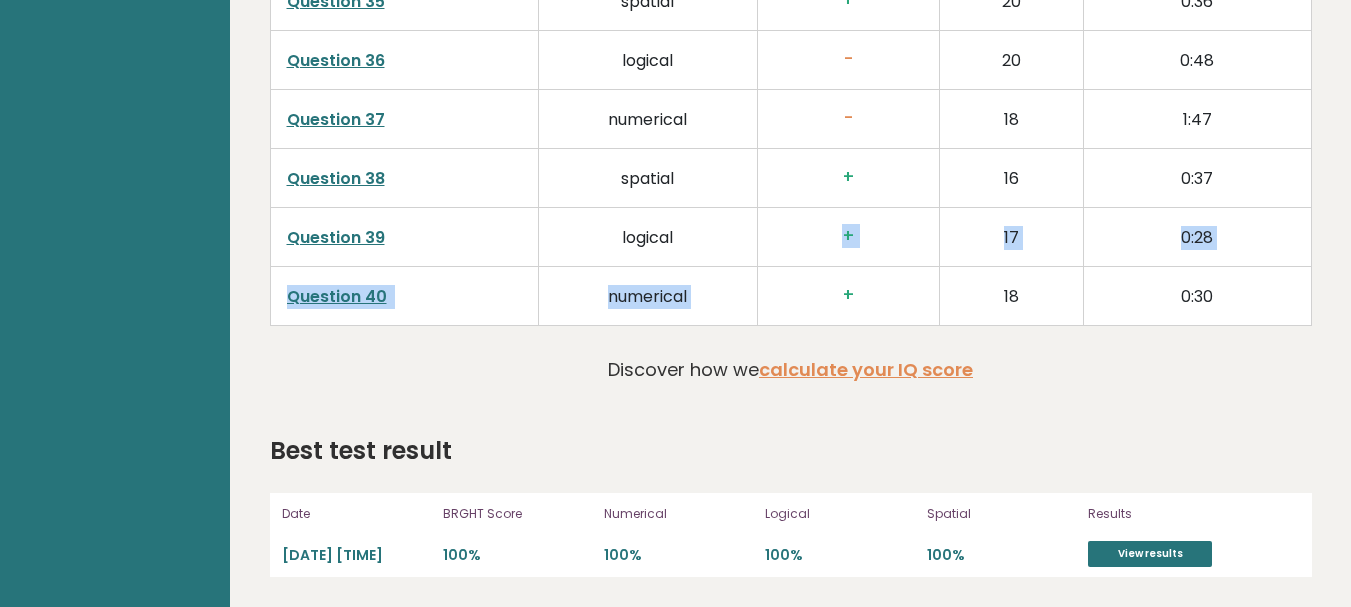 drag, startPoint x: 810, startPoint y: 285, endPoint x: 679, endPoint y: 193, distance: 160.07811 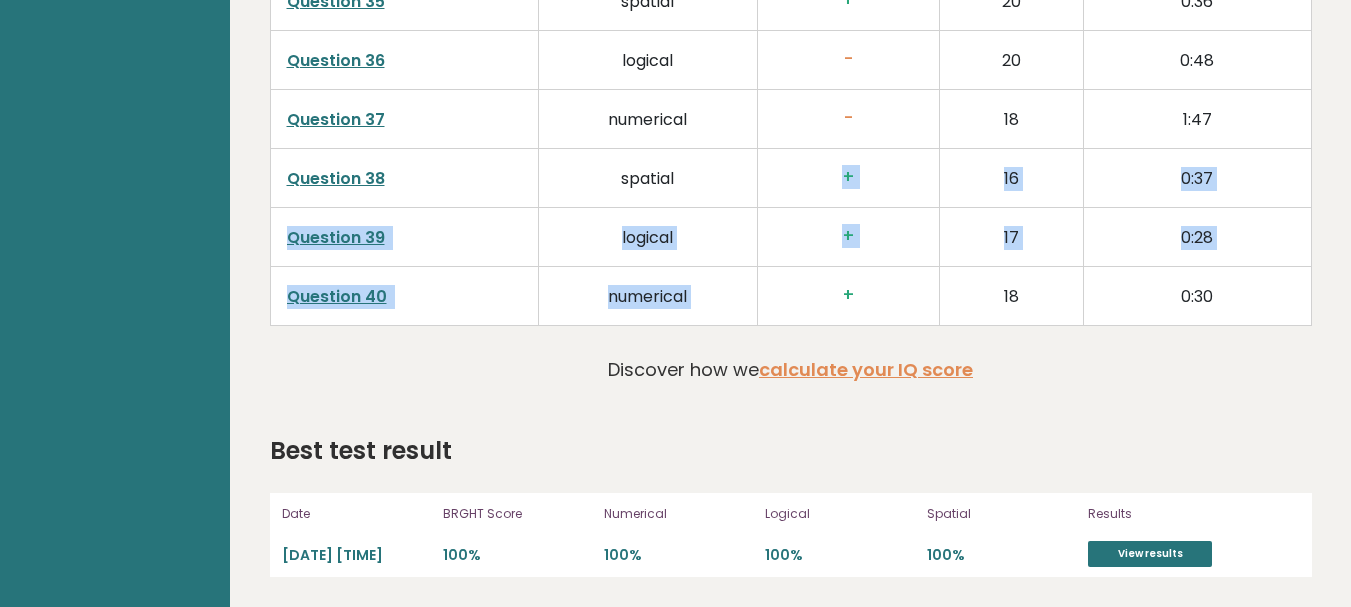 click on "spatial" at bounding box center (647, 177) 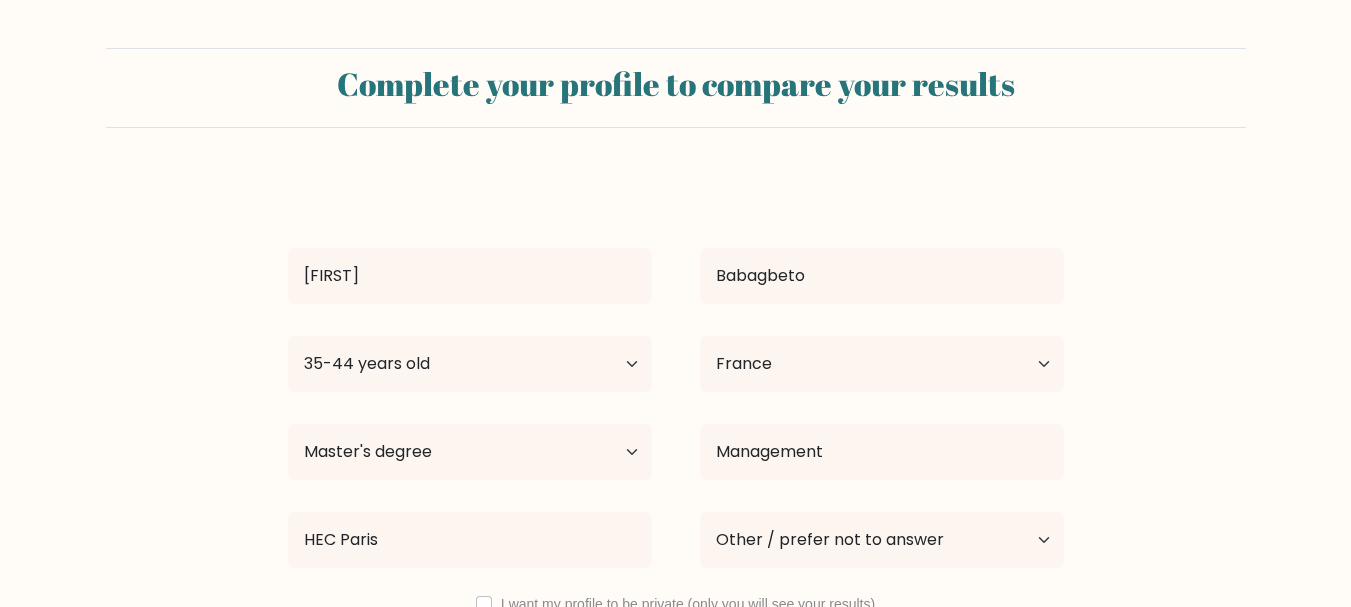 select on "35_44" 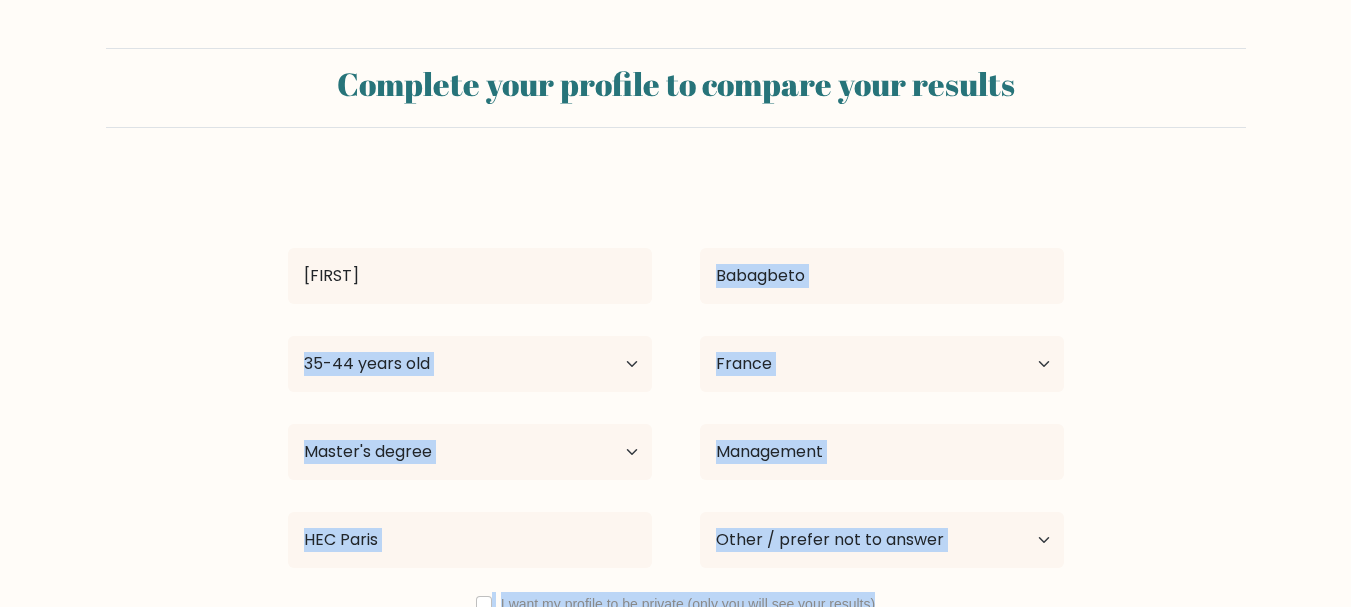 scroll, scrollTop: 151, scrollLeft: 0, axis: vertical 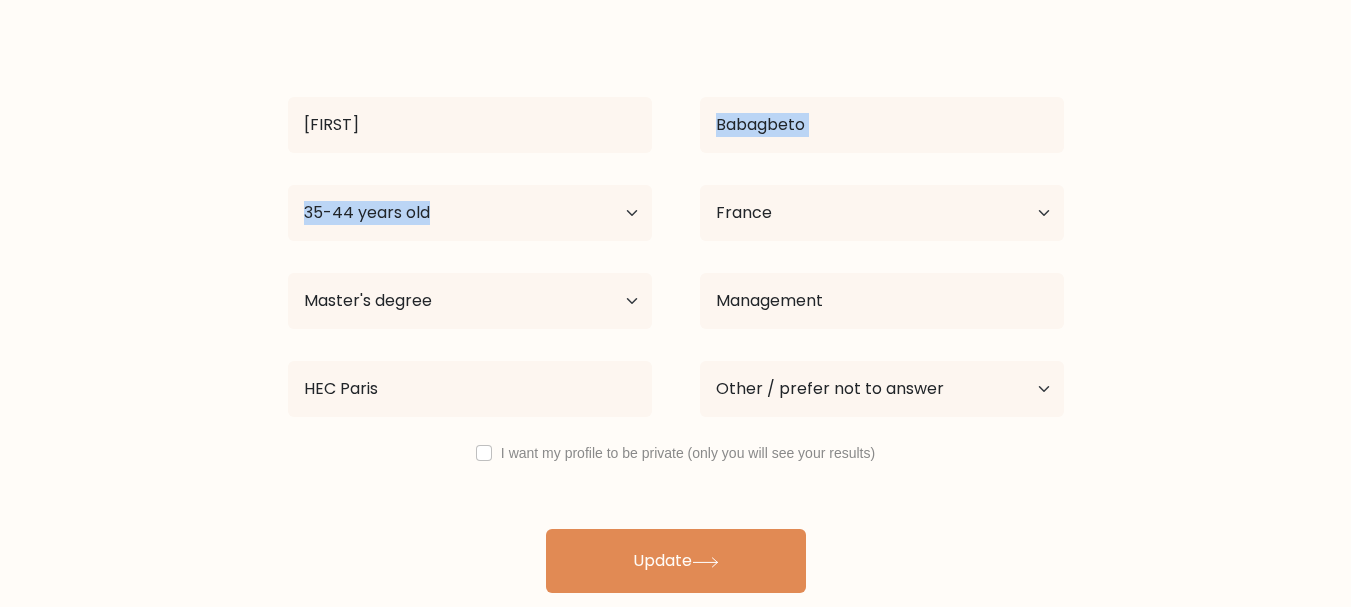 drag, startPoint x: 1086, startPoint y: 190, endPoint x: 1116, endPoint y: 180, distance: 31.622776 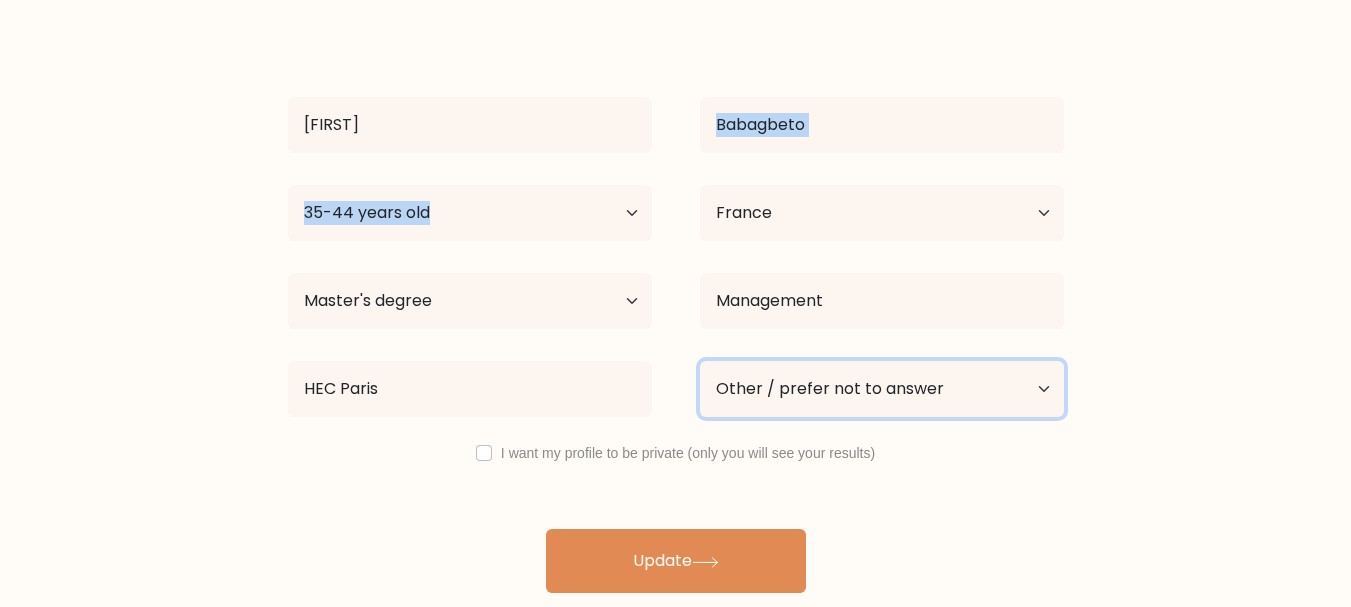 click on "Current employment status
Employed
Student
Retired
Other / prefer not to answer" at bounding box center (882, 389) 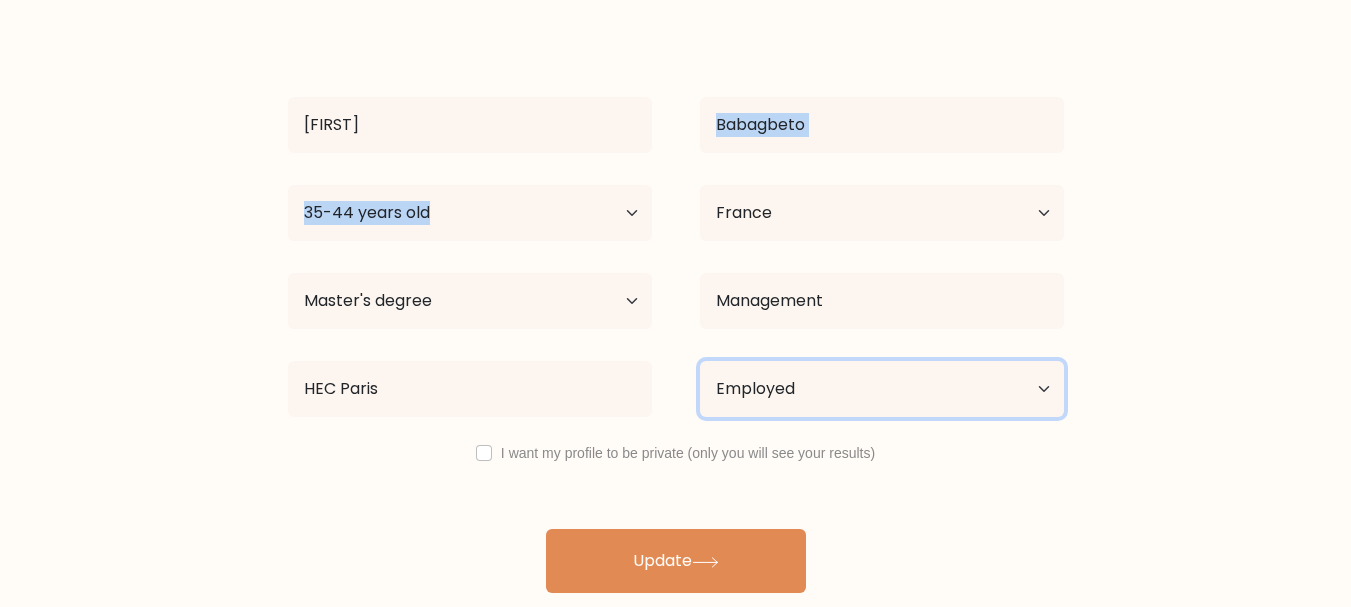 click on "Current employment status
Employed
Student
Retired
Other / prefer not to answer" at bounding box center [882, 389] 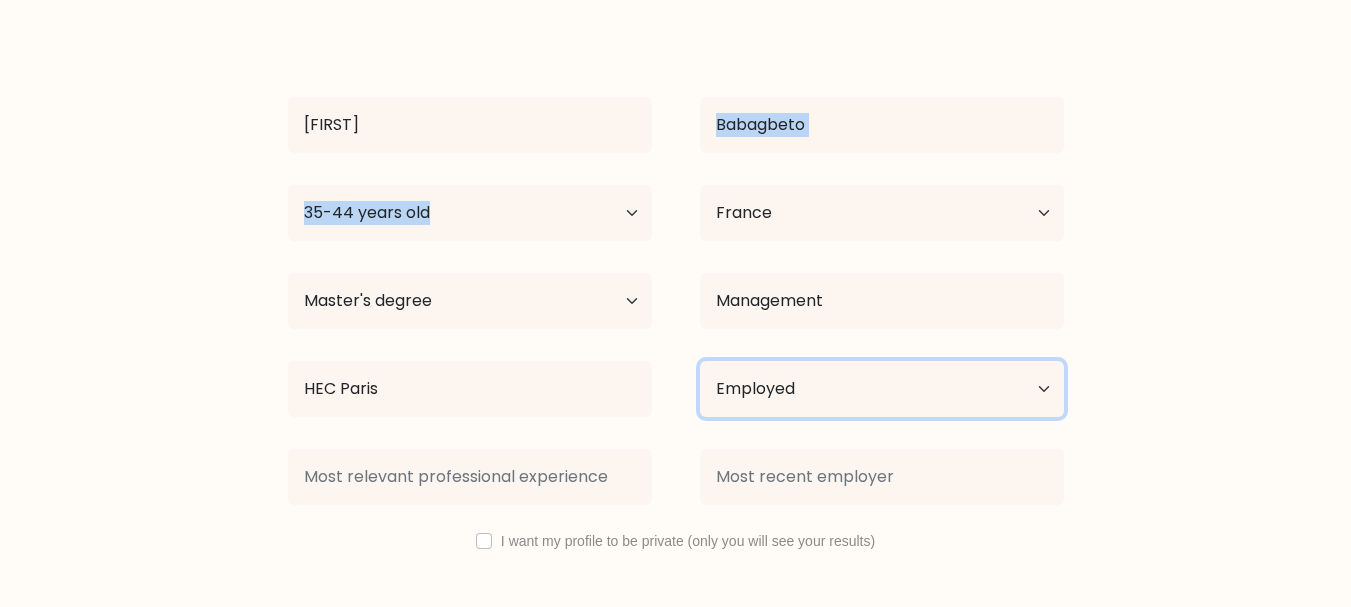 scroll, scrollTop: 225, scrollLeft: 0, axis: vertical 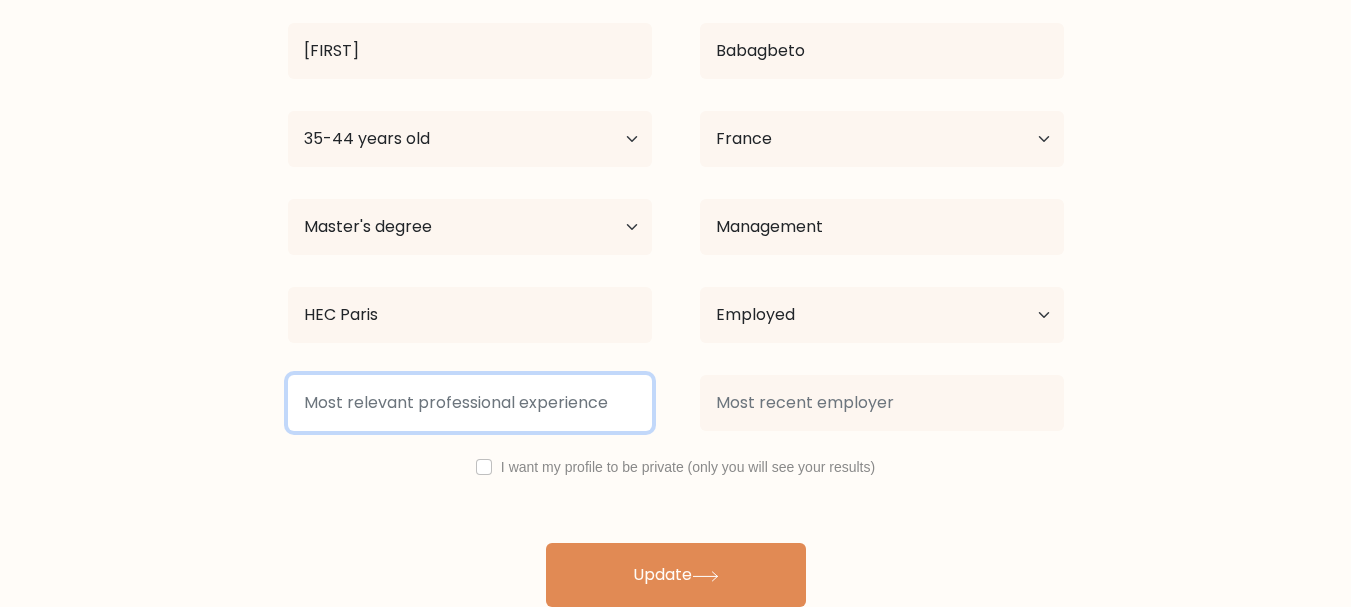 click at bounding box center [470, 403] 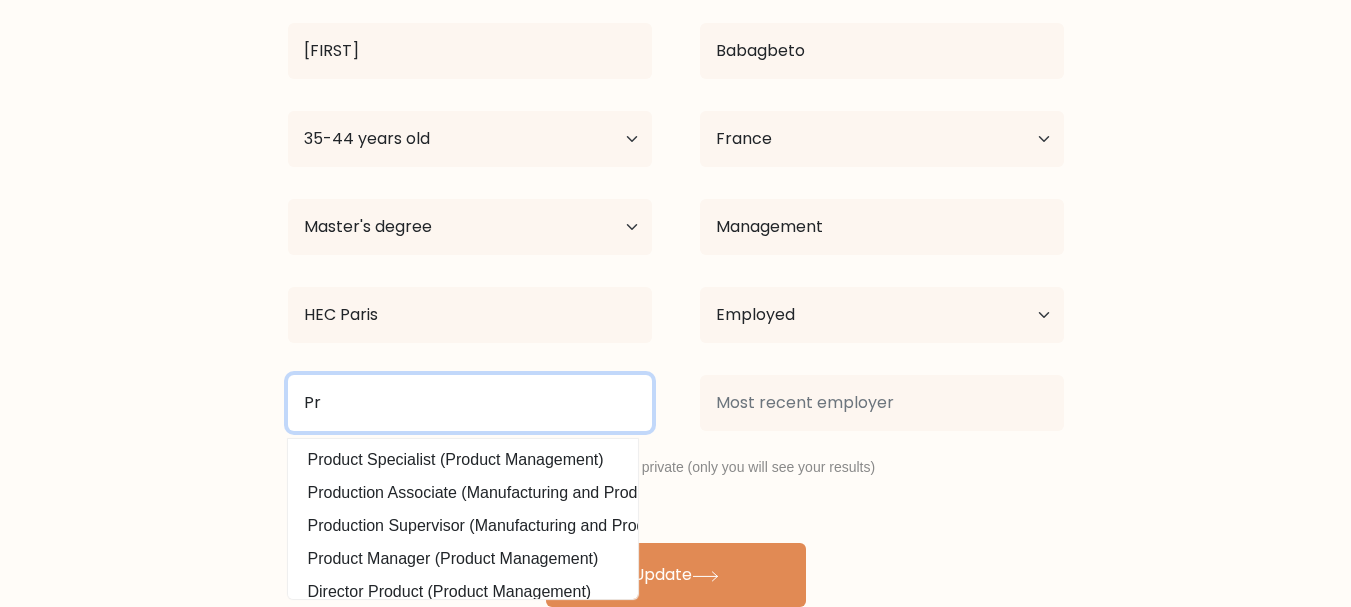 type on "P" 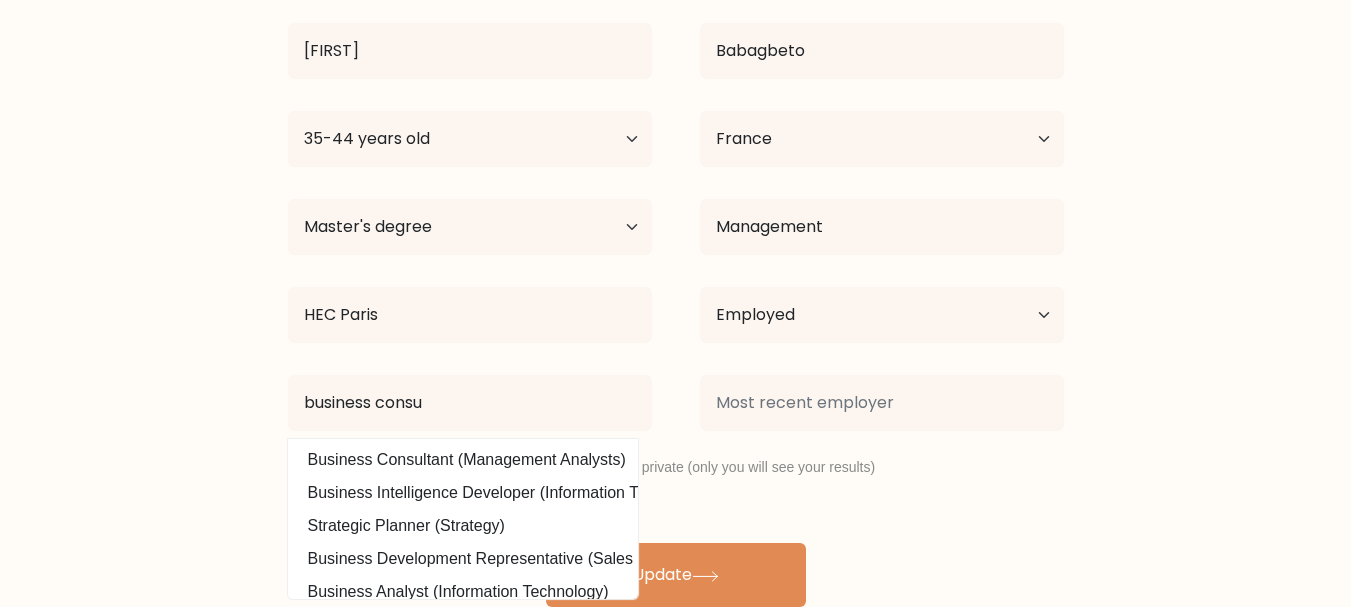 drag, startPoint x: 507, startPoint y: 447, endPoint x: 513, endPoint y: 393, distance: 54.33231 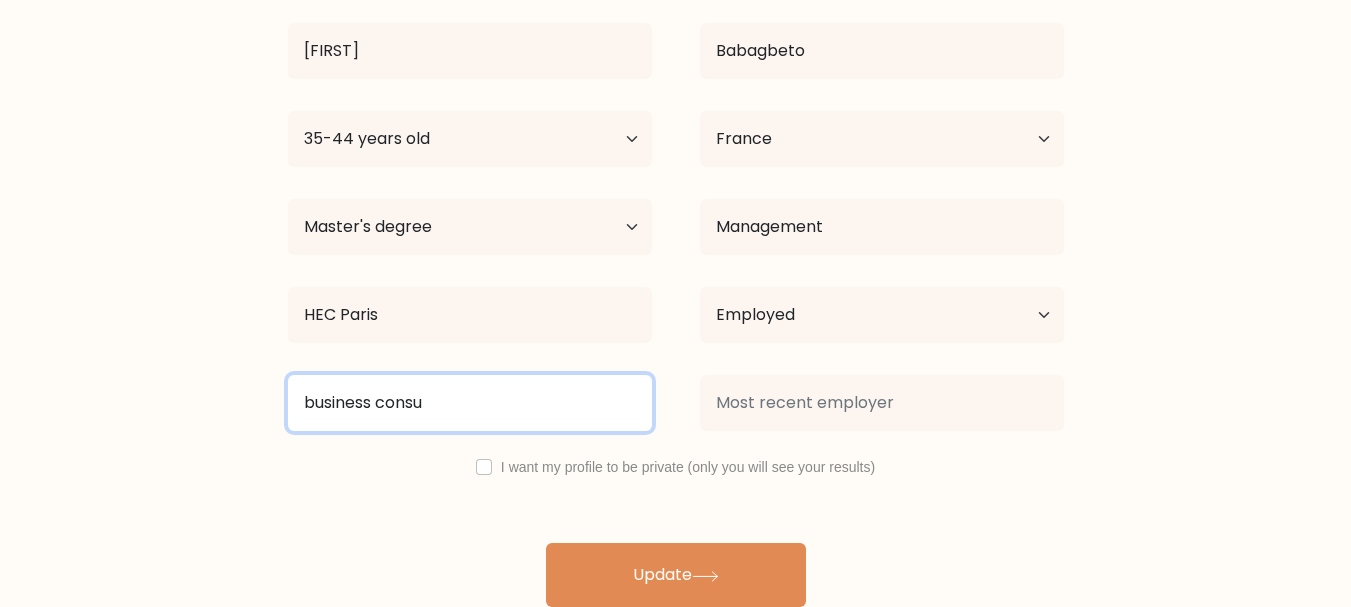 click on "business consu" at bounding box center [470, 403] 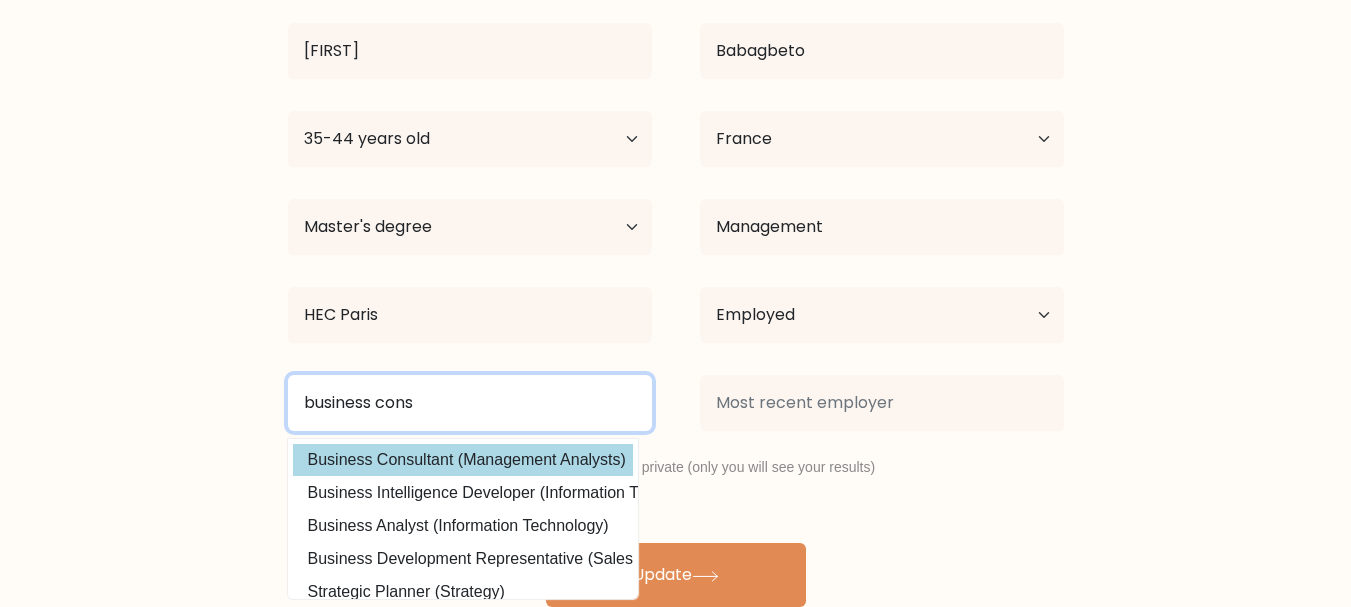 type on "business cons" 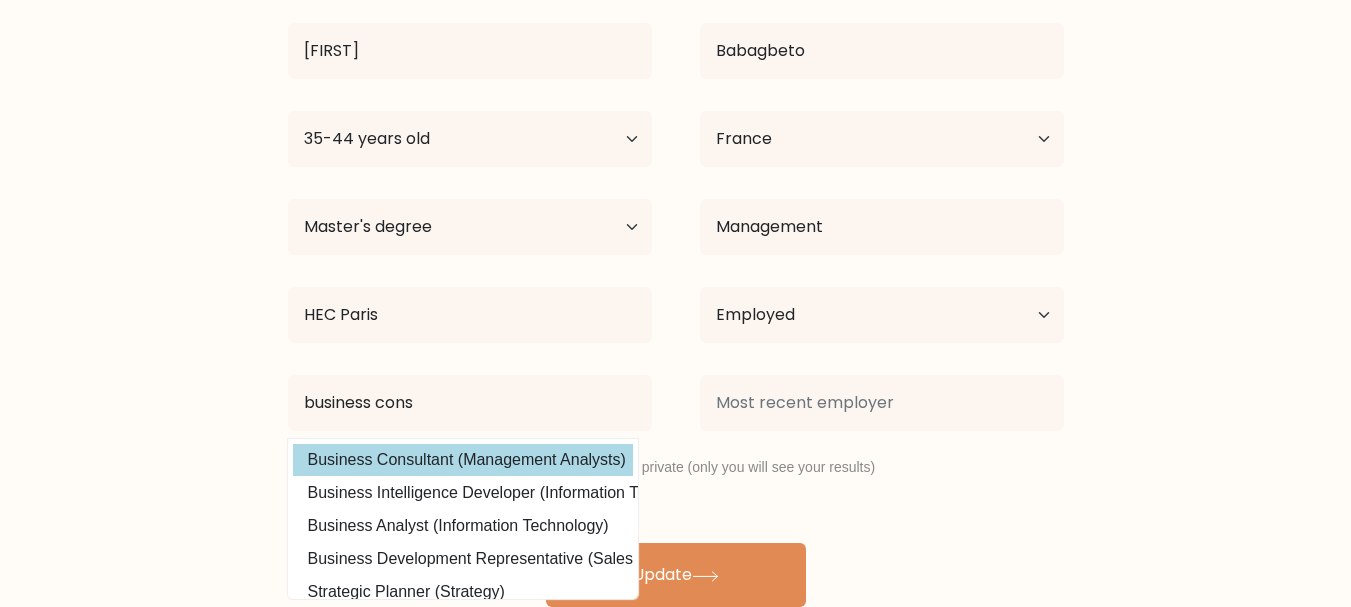 click on "Kévin
Babagbeto
Age
Under 18 years old
18-24 years old
25-34 years old
35-44 years old
45-54 years old
55-64 years old
65 years old and above
Country
Afghanistan
Albania
Algeria
American Samoa
Andorra
Angola
Anguilla
Antarctica
Antigua and Barbuda
Argentina
Armenia
Aruba
Australia
Austria
Azerbaijan
Bahamas
Bahrain
Bangladesh
Barbados
Belarus
Belgium
Belize
Benin
Bermuda
Bhutan" at bounding box center [676, 279] 